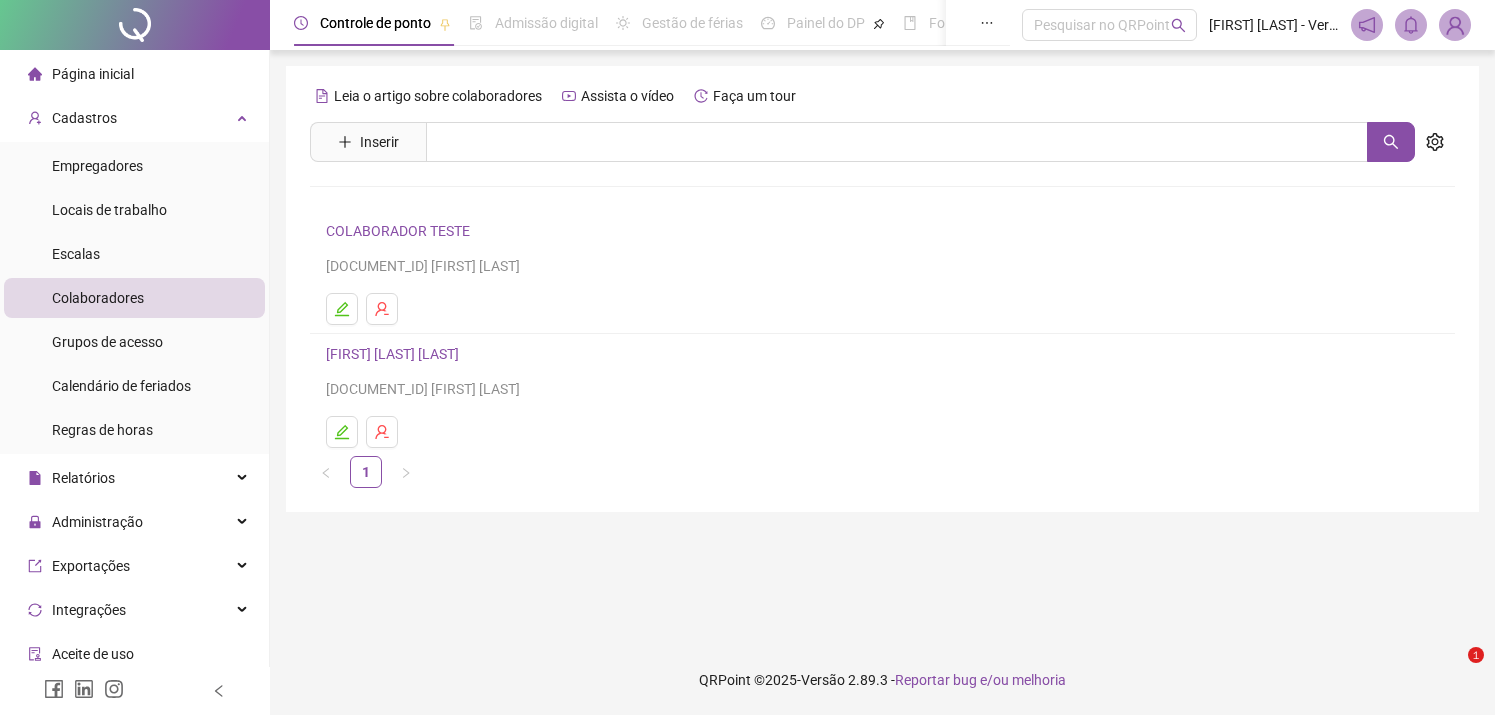 scroll, scrollTop: 0, scrollLeft: 0, axis: both 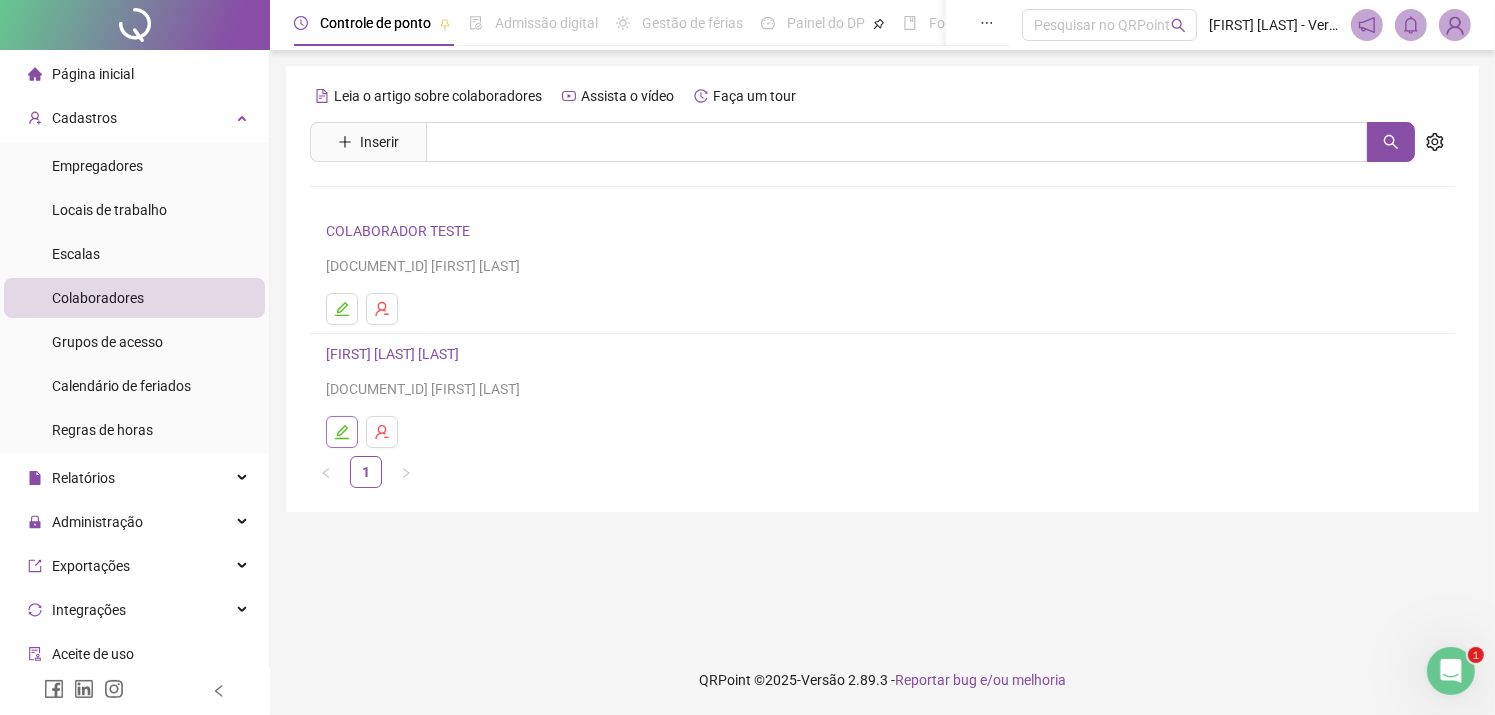 click 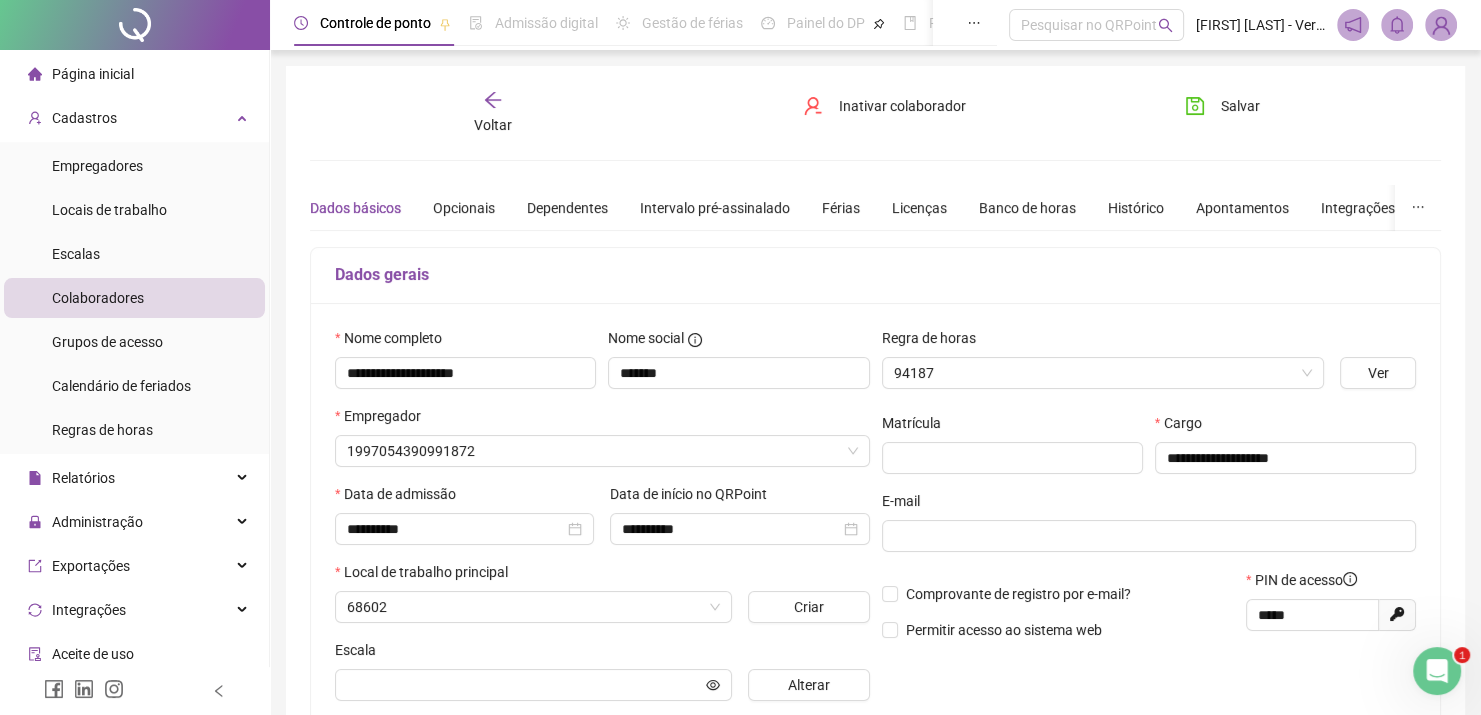 type on "**********" 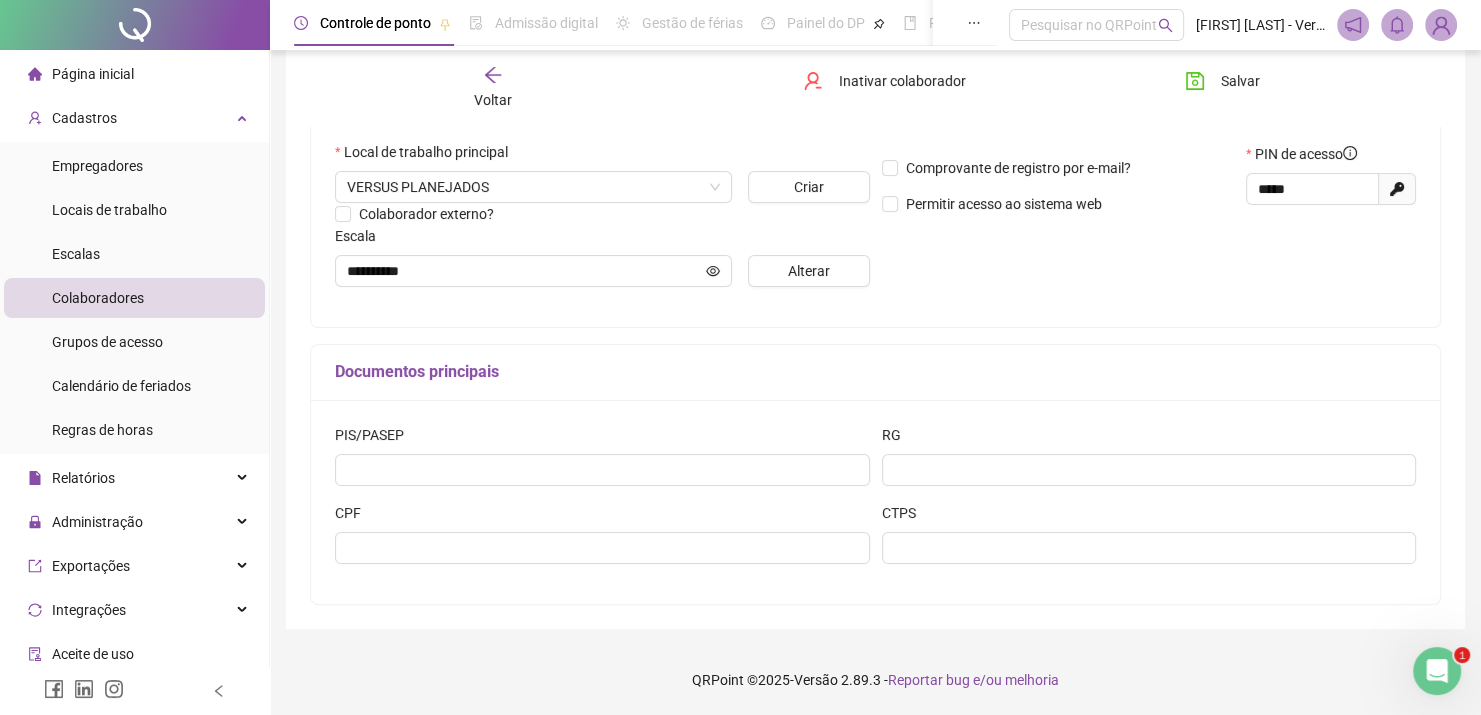 scroll, scrollTop: 325, scrollLeft: 0, axis: vertical 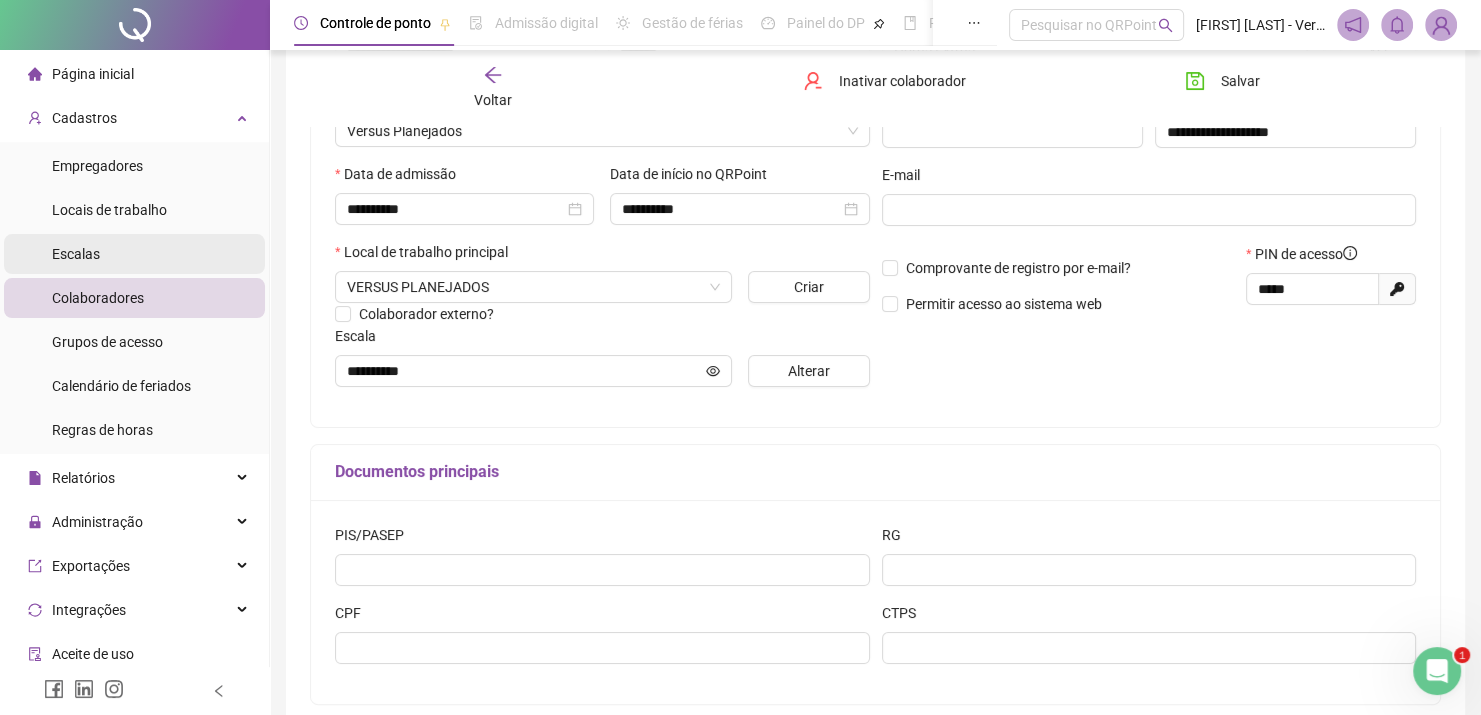 click on "Escalas" at bounding box center (134, 254) 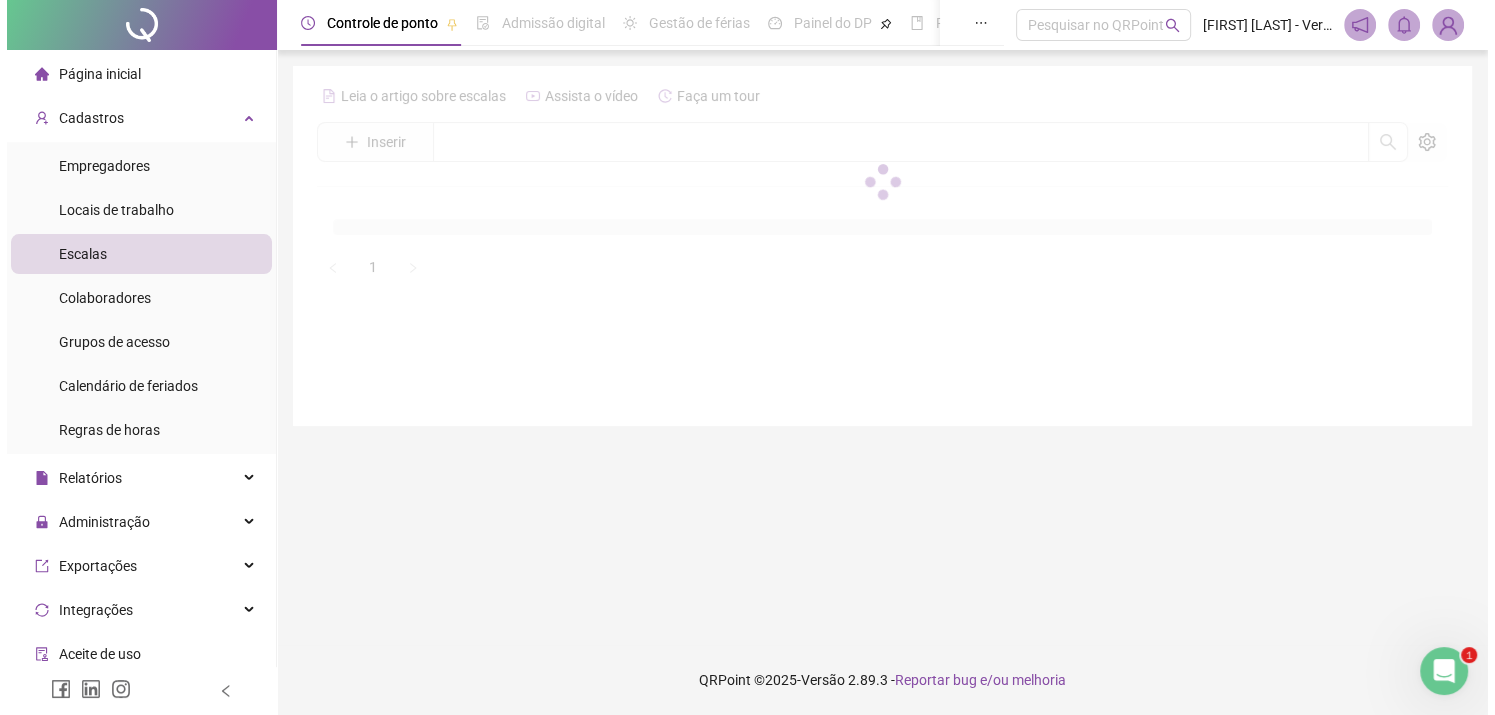 scroll, scrollTop: 0, scrollLeft: 0, axis: both 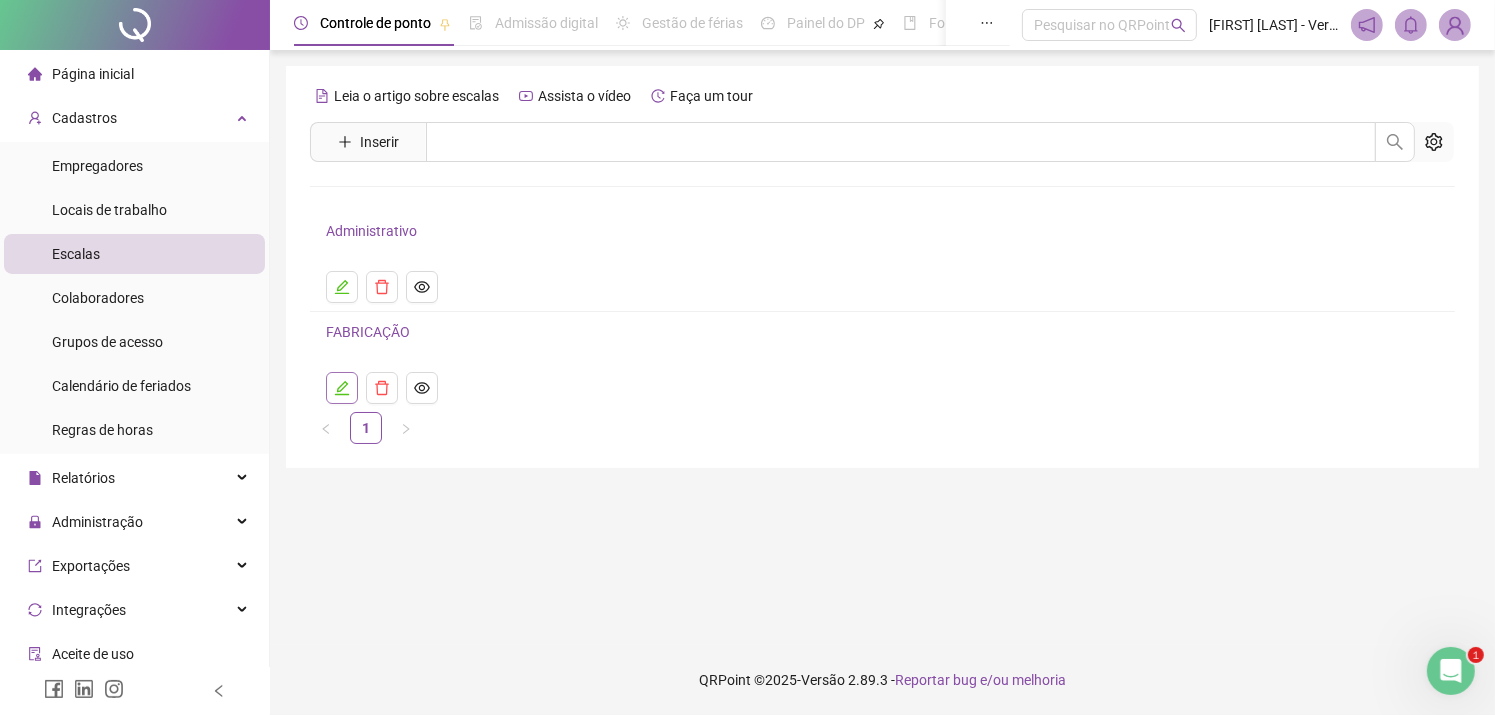 click at bounding box center [342, 388] 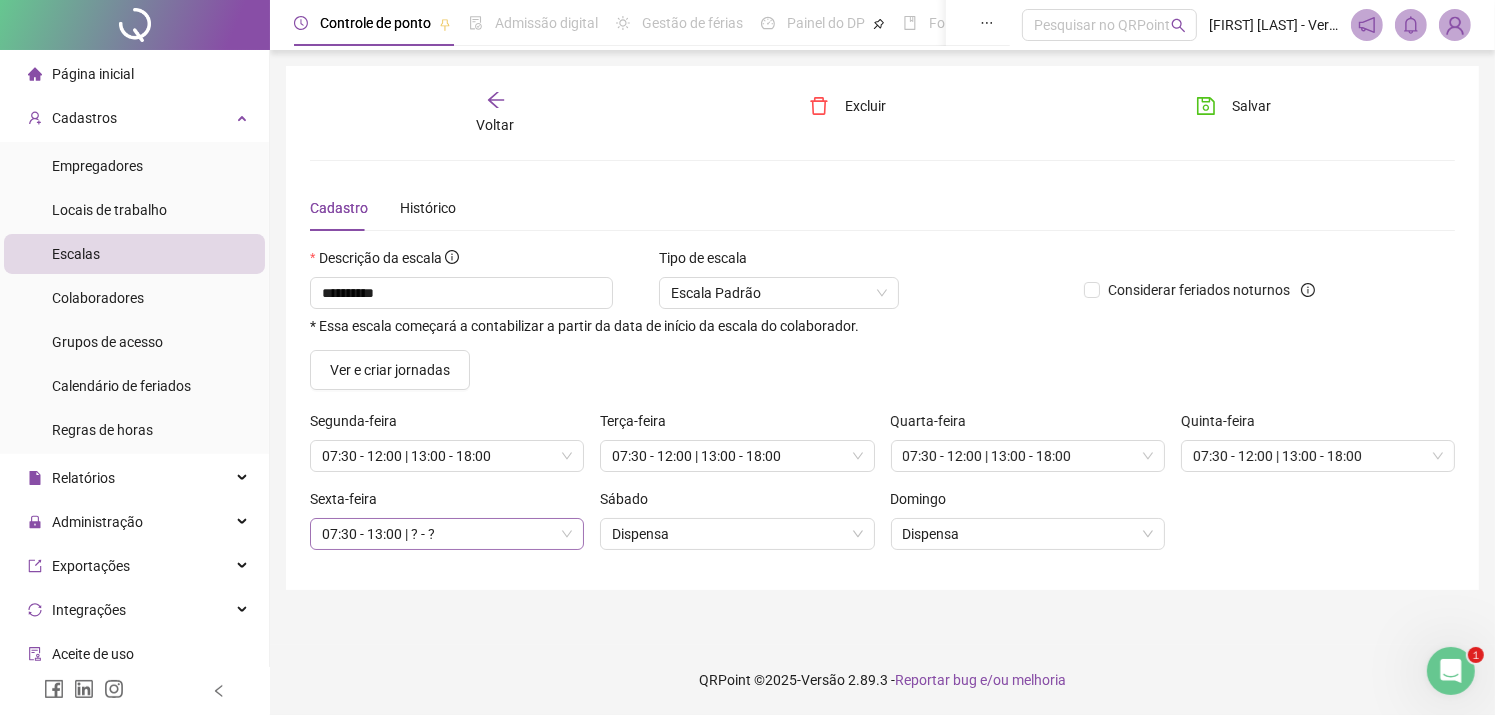 click on "07:30 - 13:00 | ? - ?" at bounding box center (447, 534) 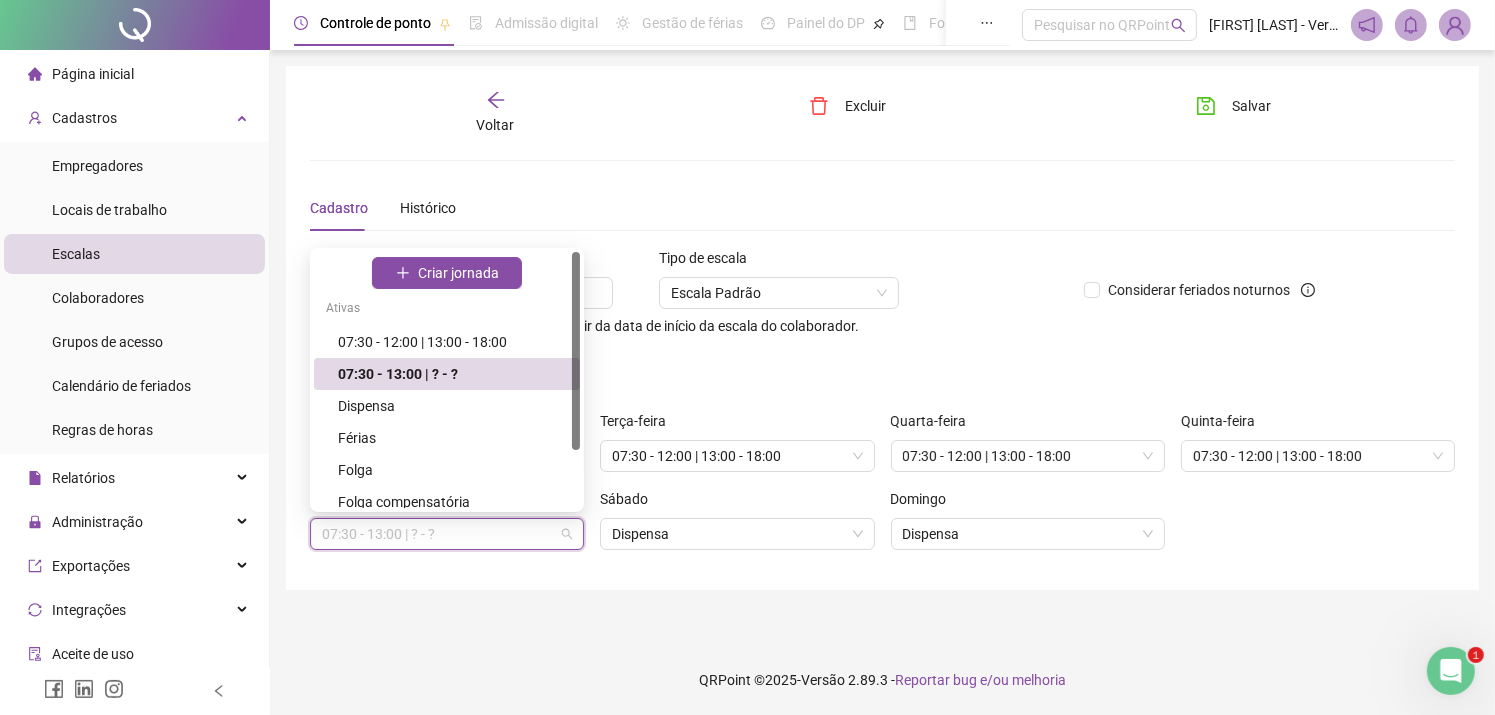 click on "07:30 - 13:00 | ? - ?" at bounding box center [453, 374] 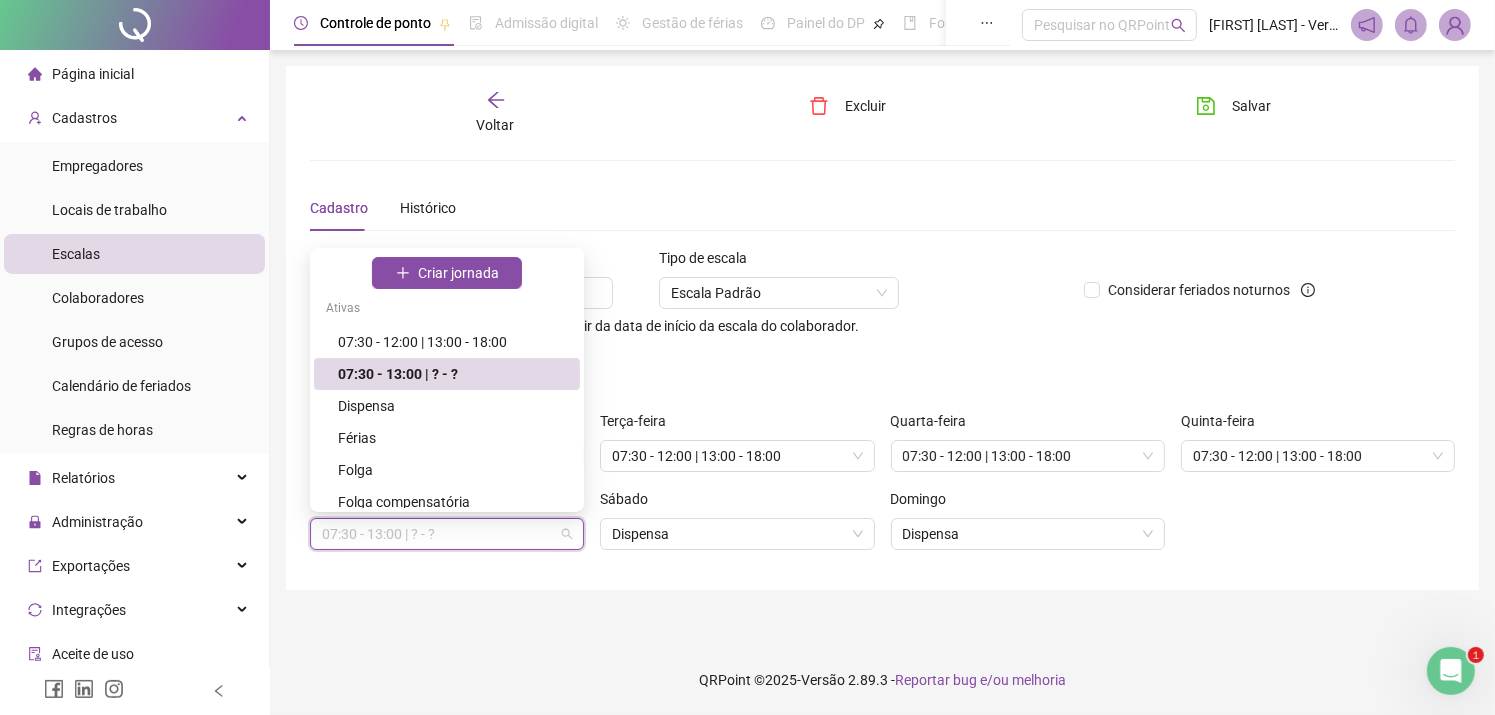 click on "07:30 - 13:00 | ? - ?" at bounding box center [453, 374] 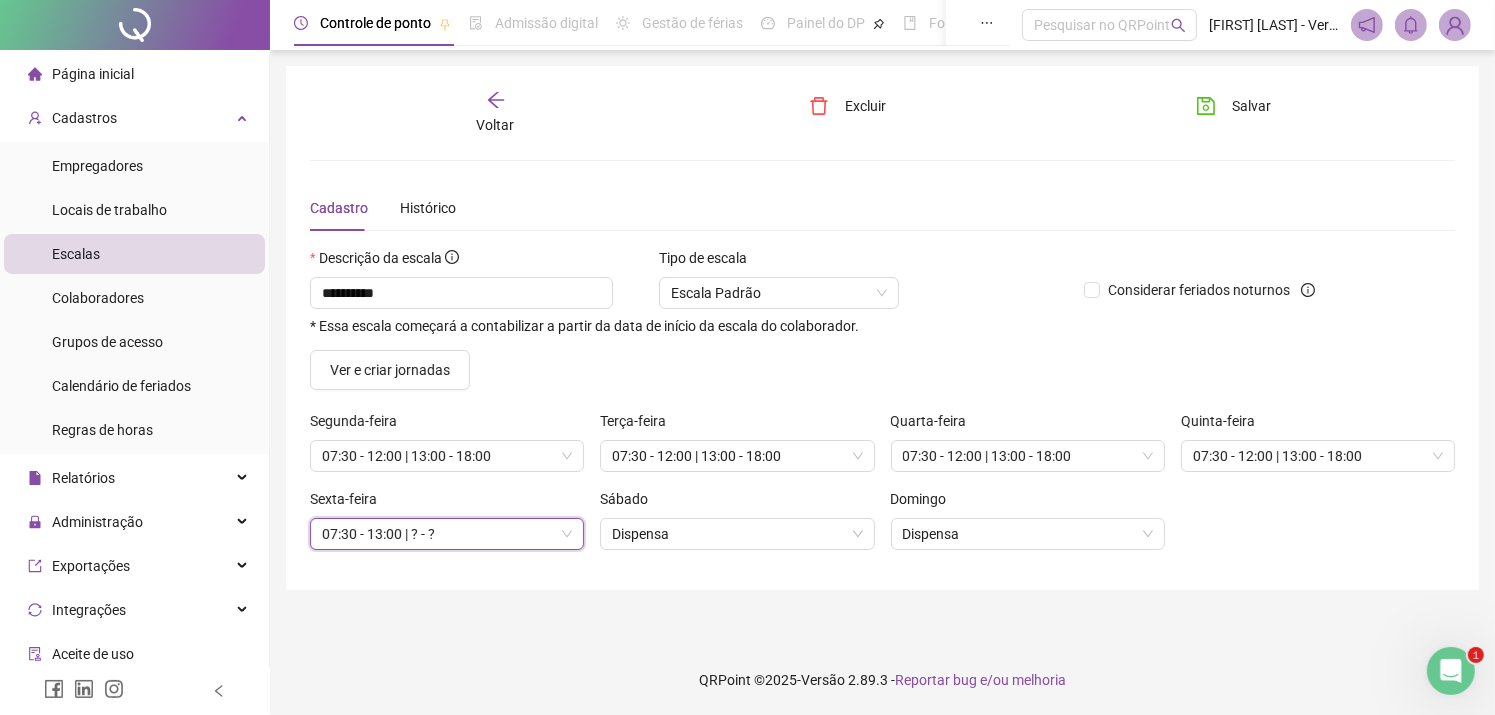 click on "07:30 - 13:00 | ? - ?" at bounding box center (447, 534) 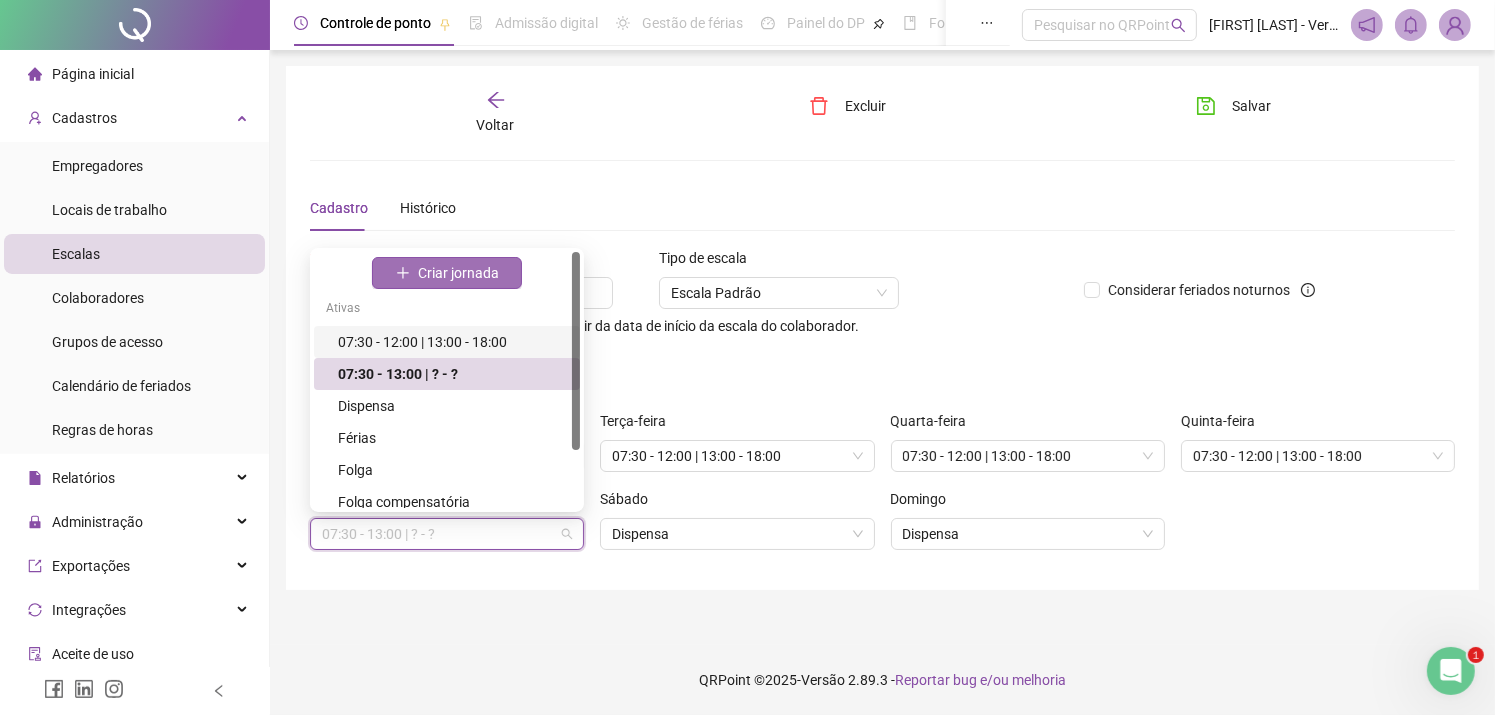 click on "Criar jornada" at bounding box center (458, 273) 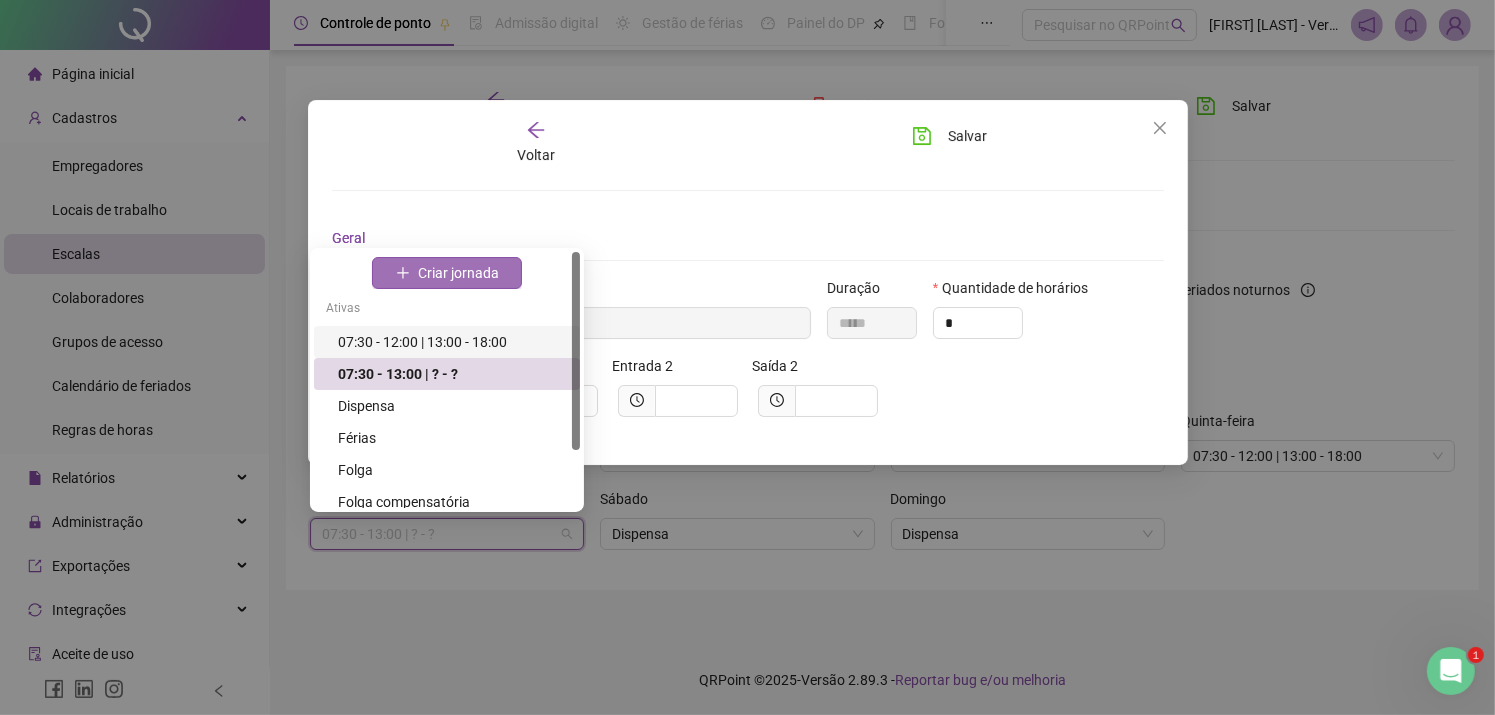 type 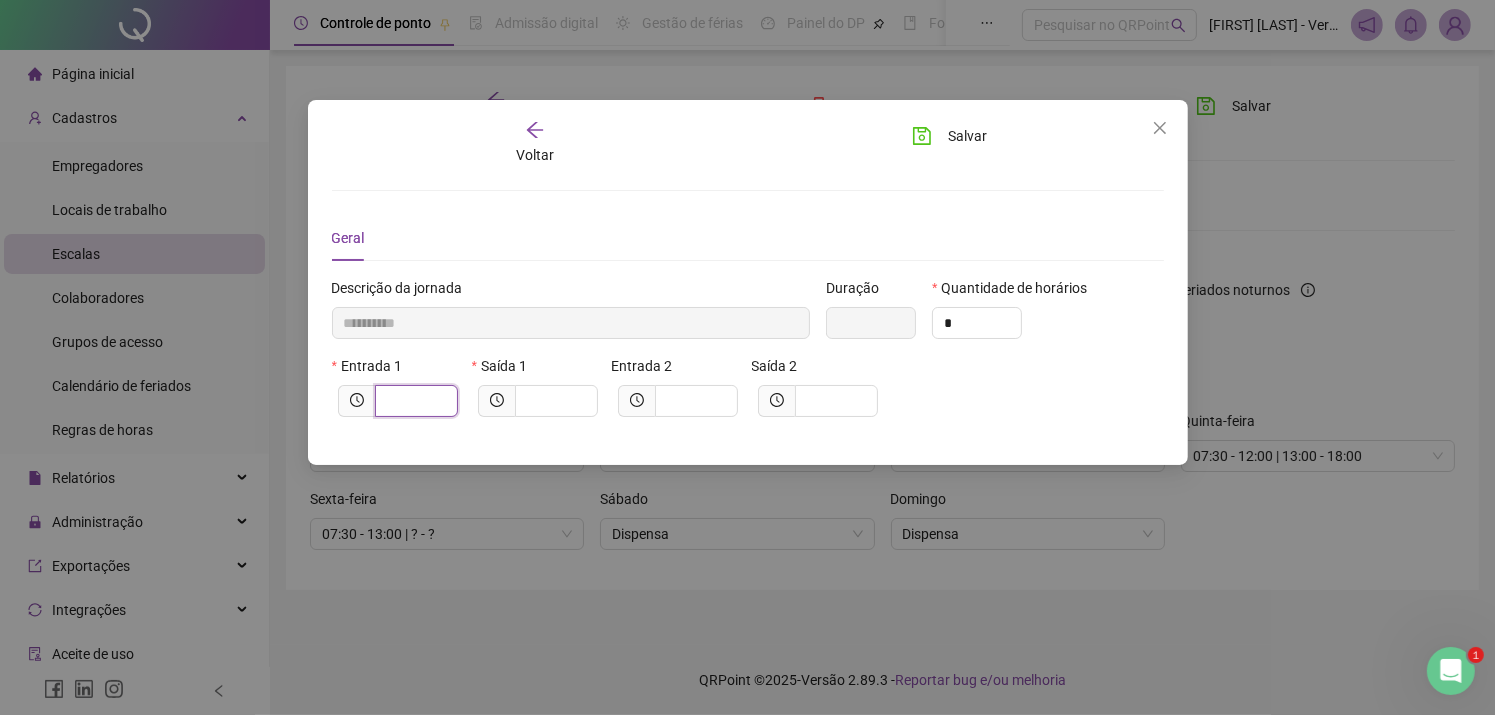 click at bounding box center [414, 401] 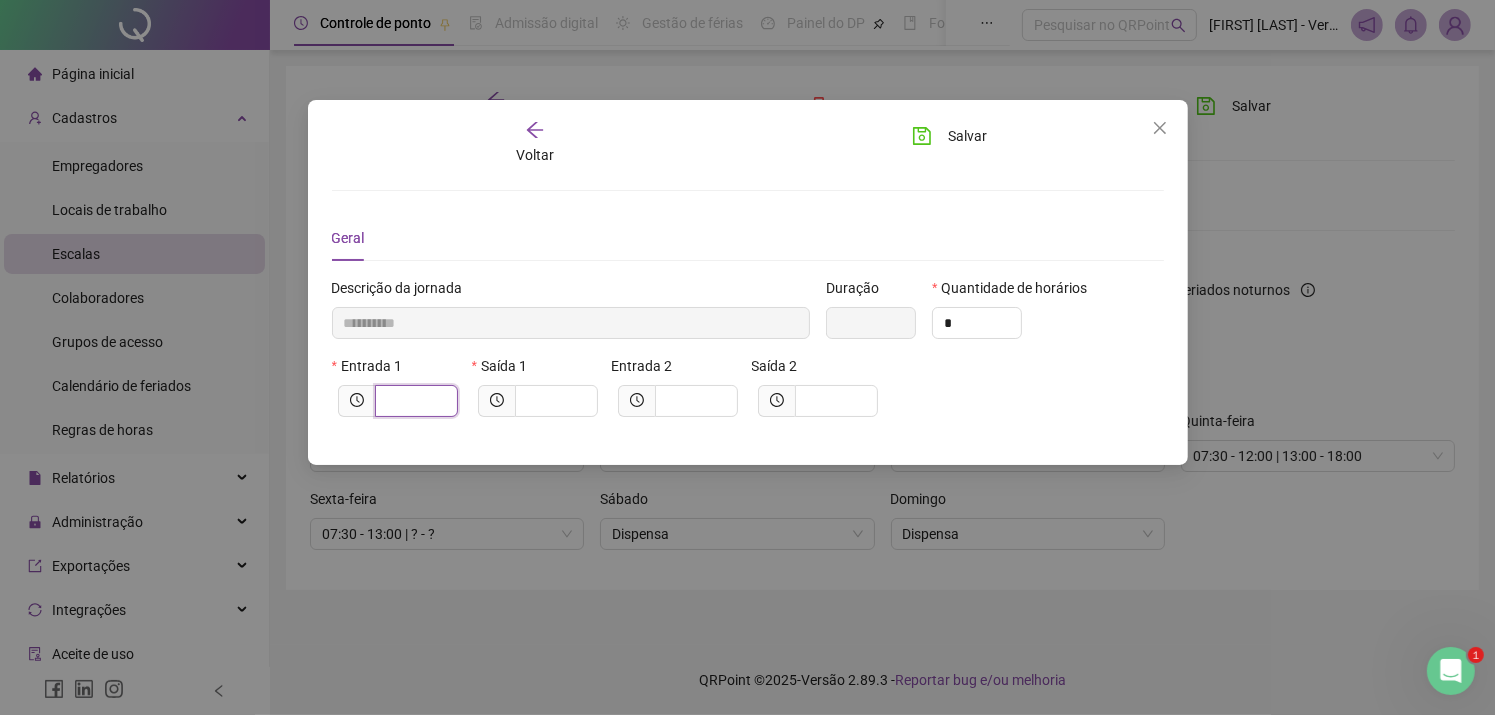type on "*****" 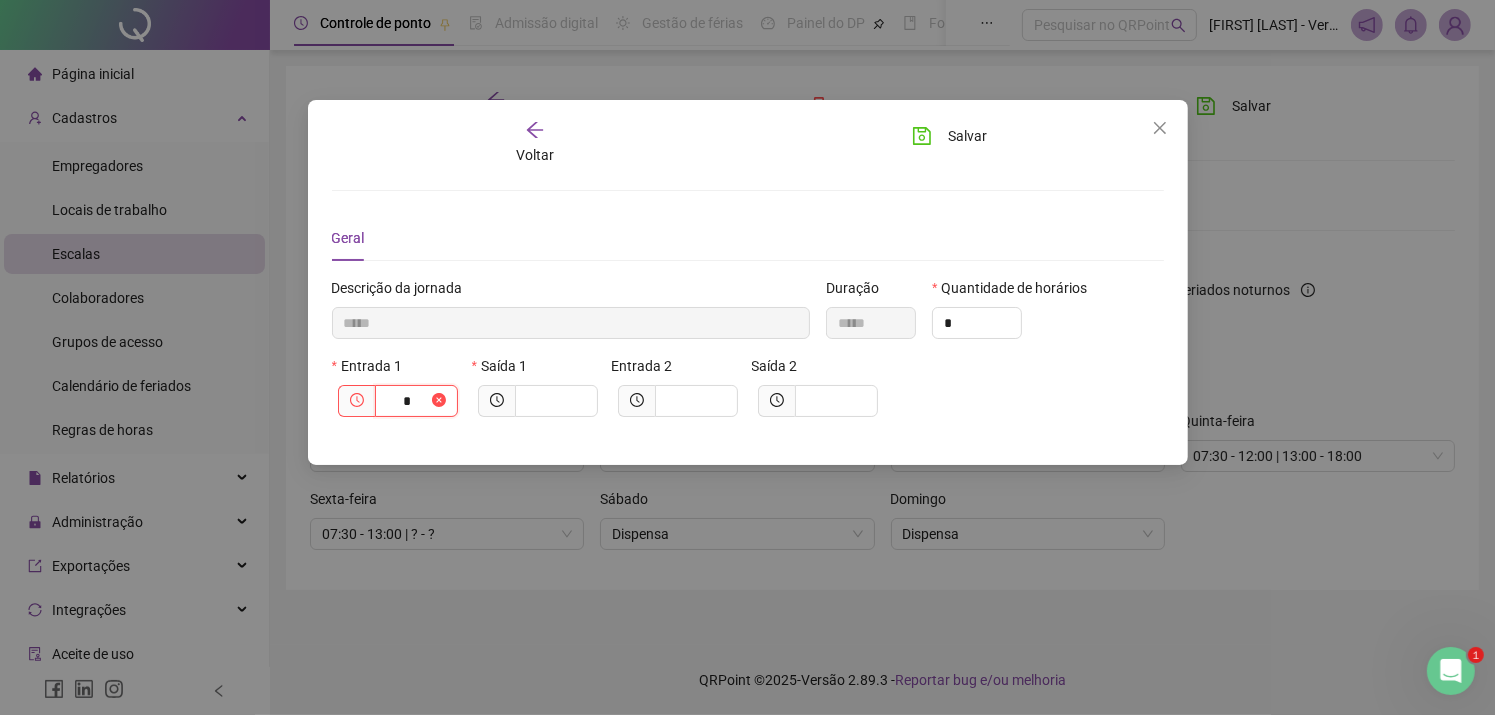 type on "******" 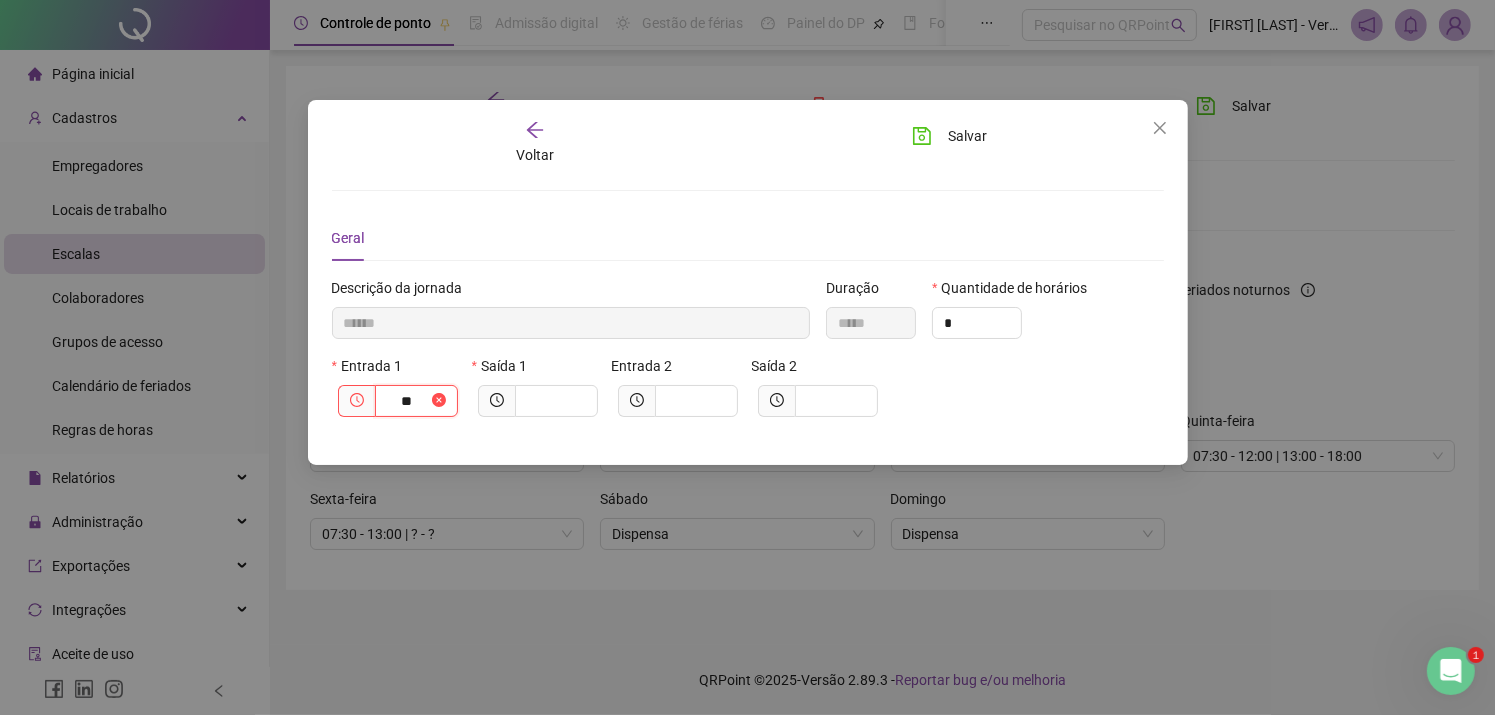 type on "********" 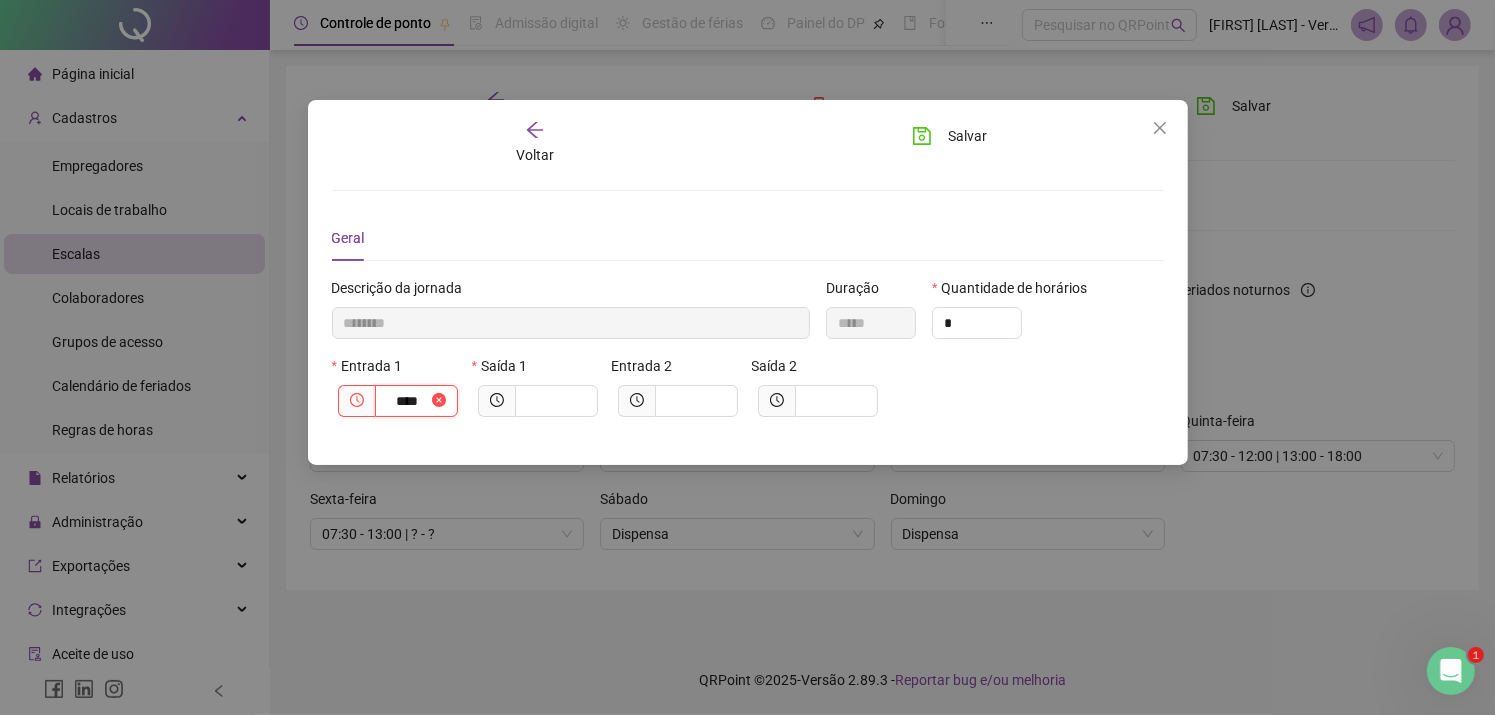 type on "*********" 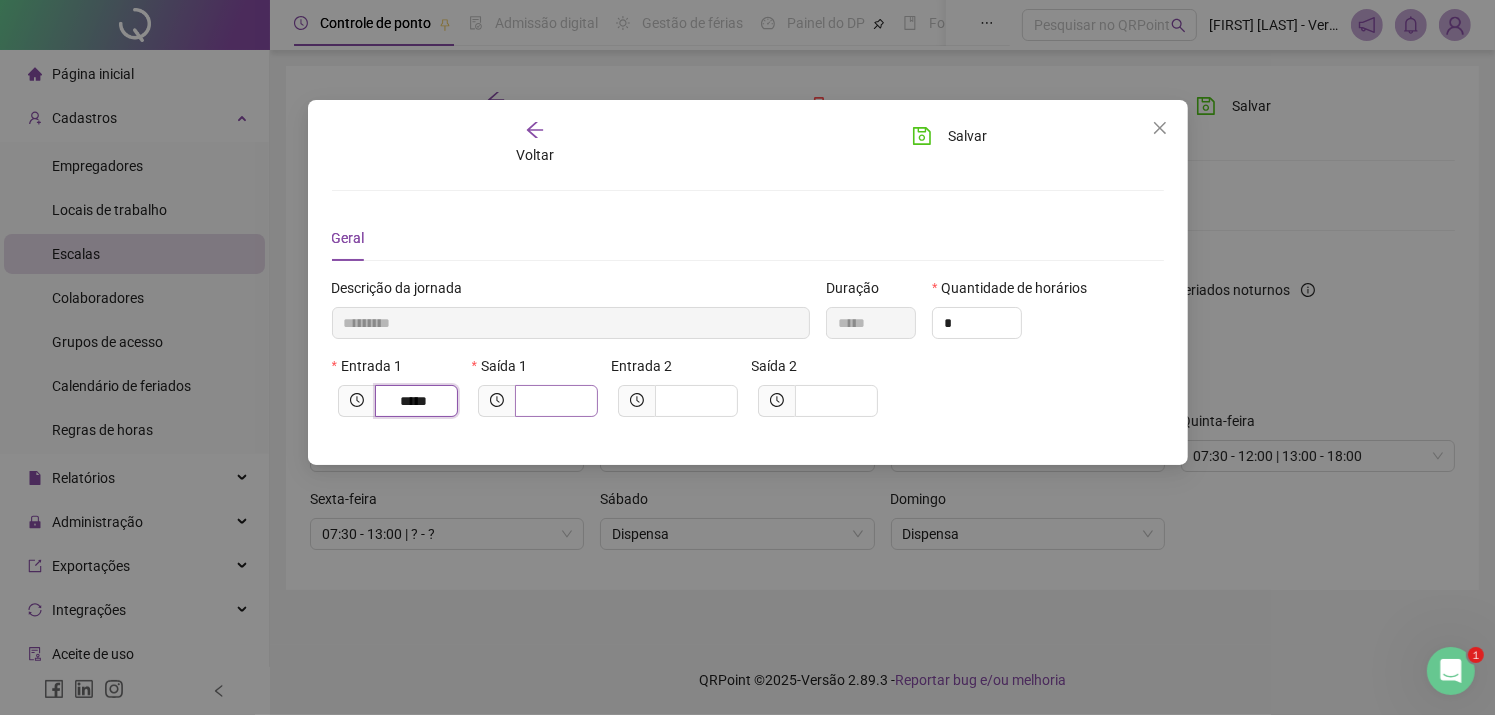 type on "*****" 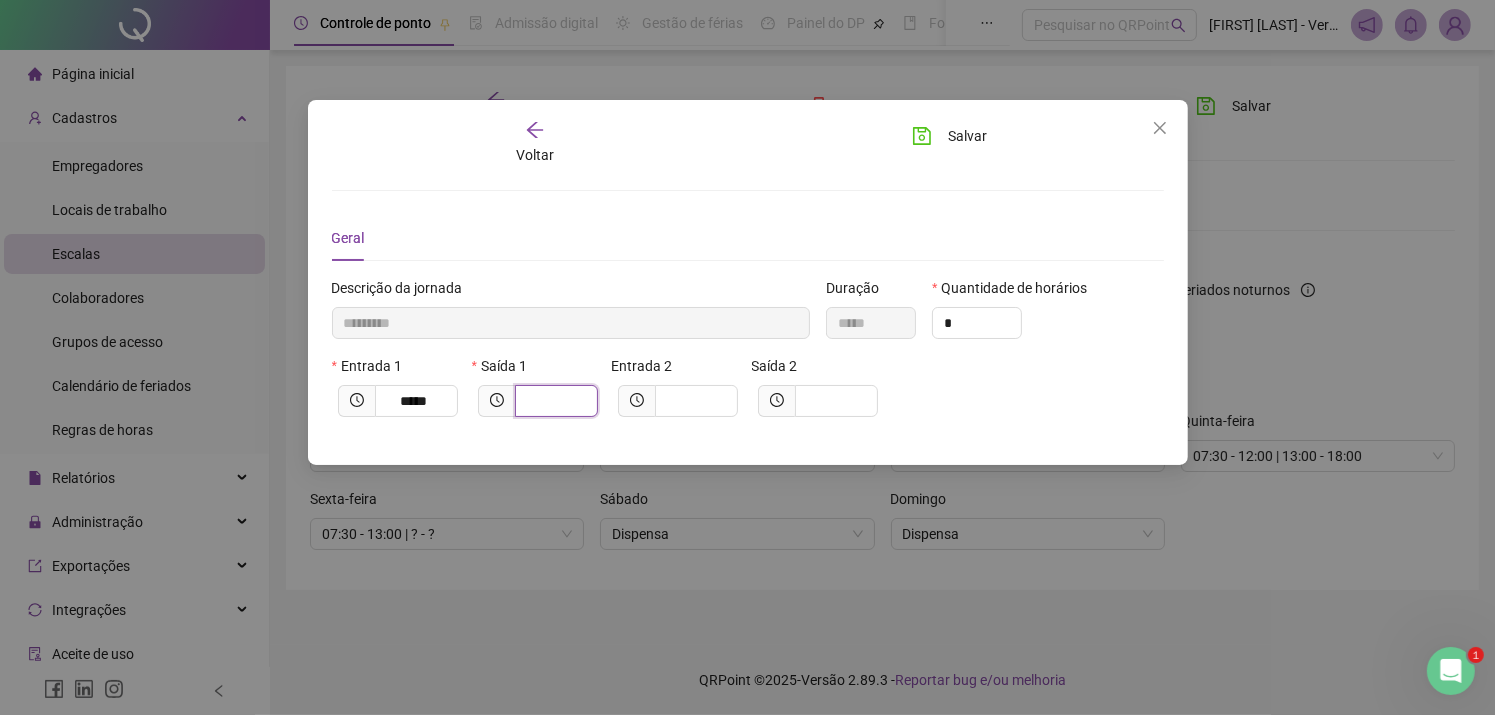click at bounding box center (554, 401) 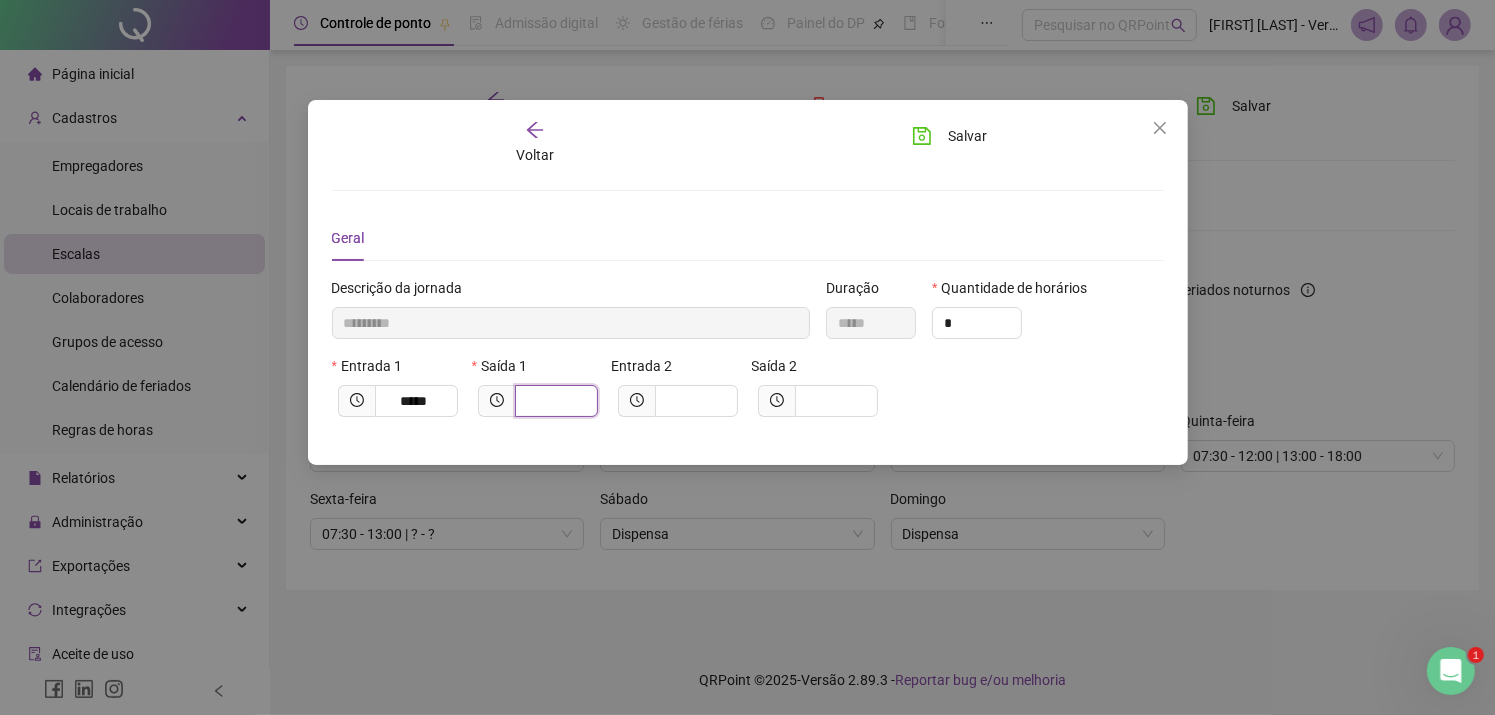 type on "*********" 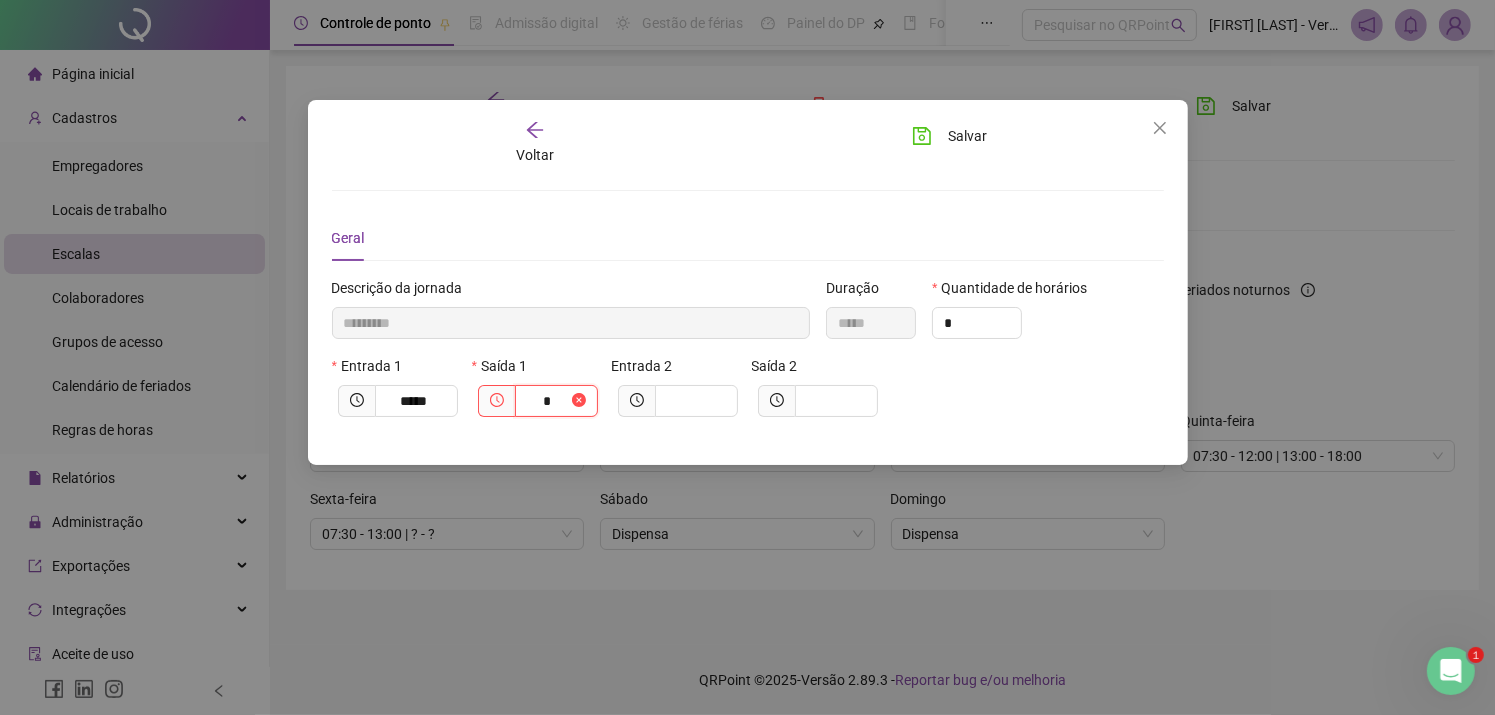 type on "**********" 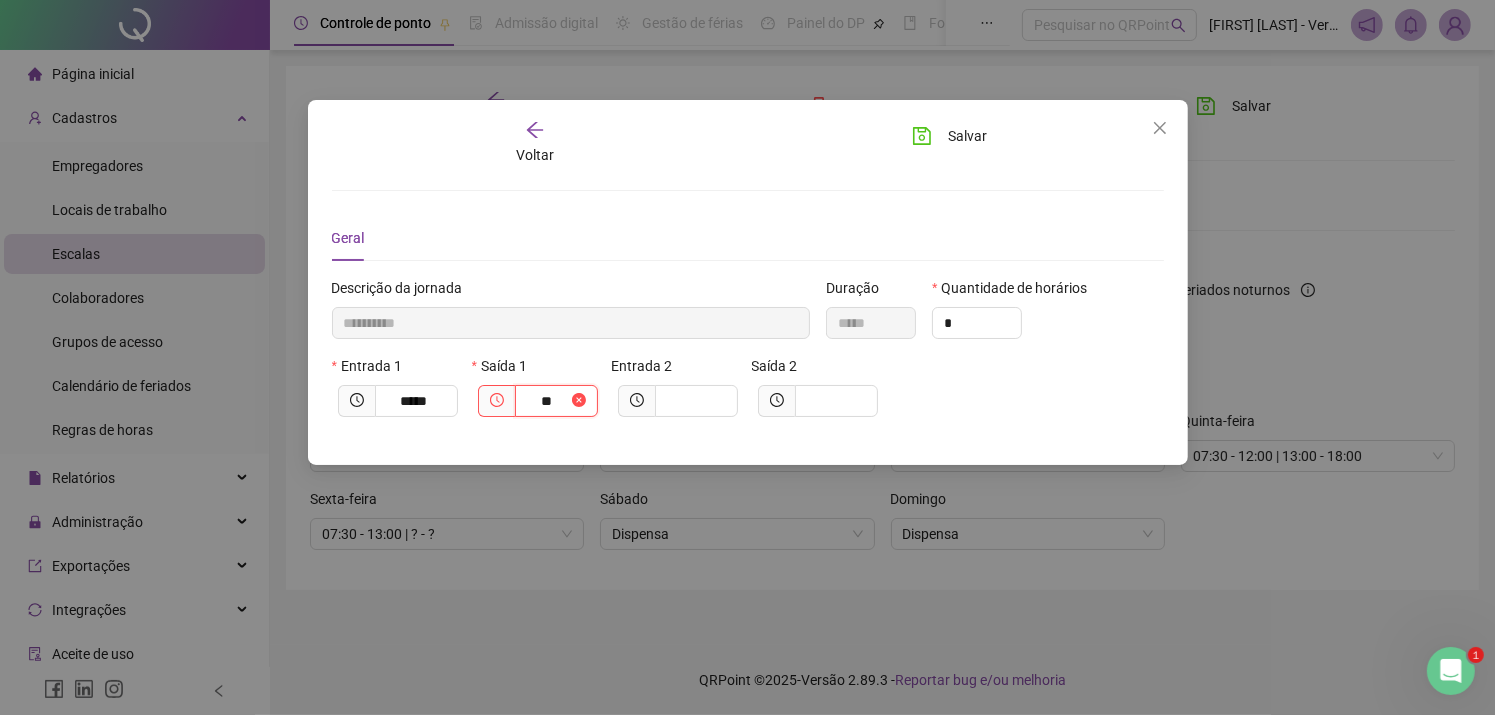 type on "**********" 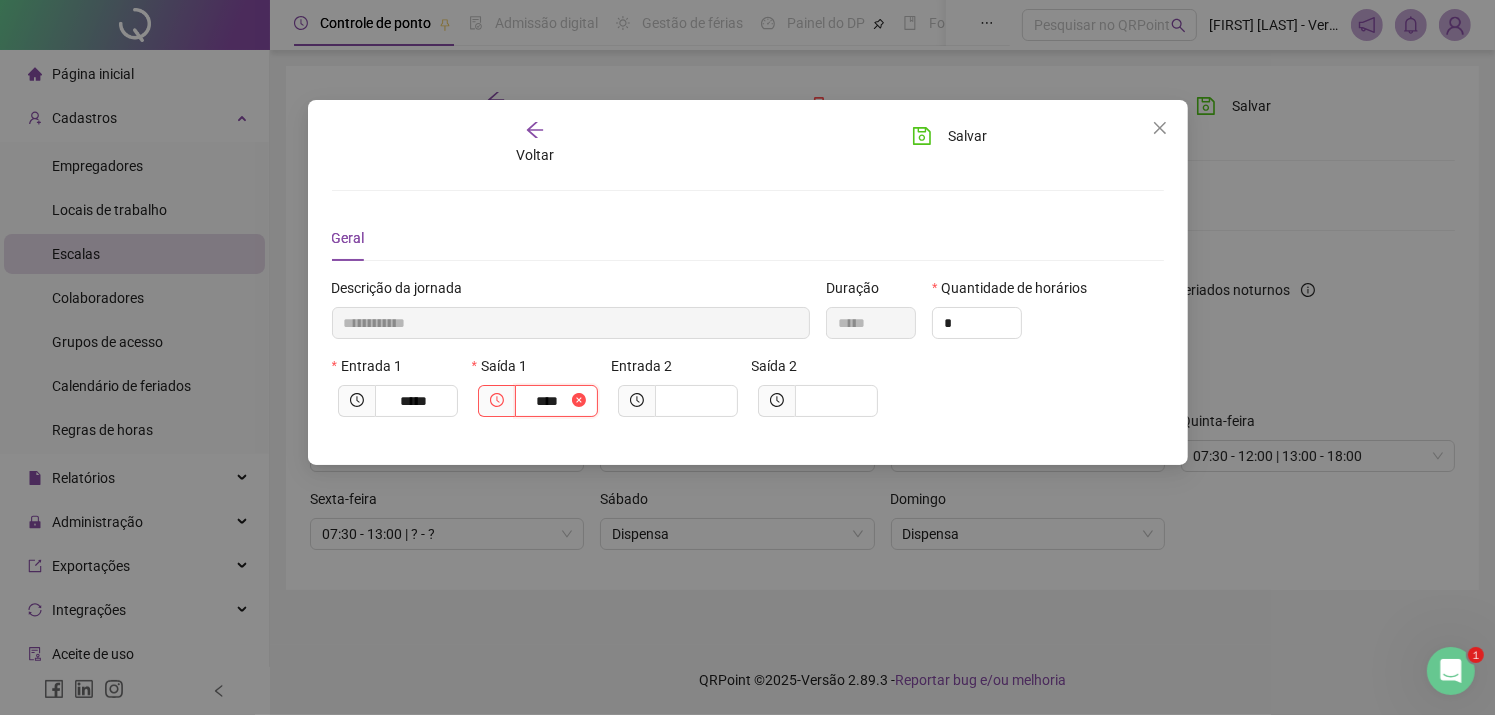 type on "**********" 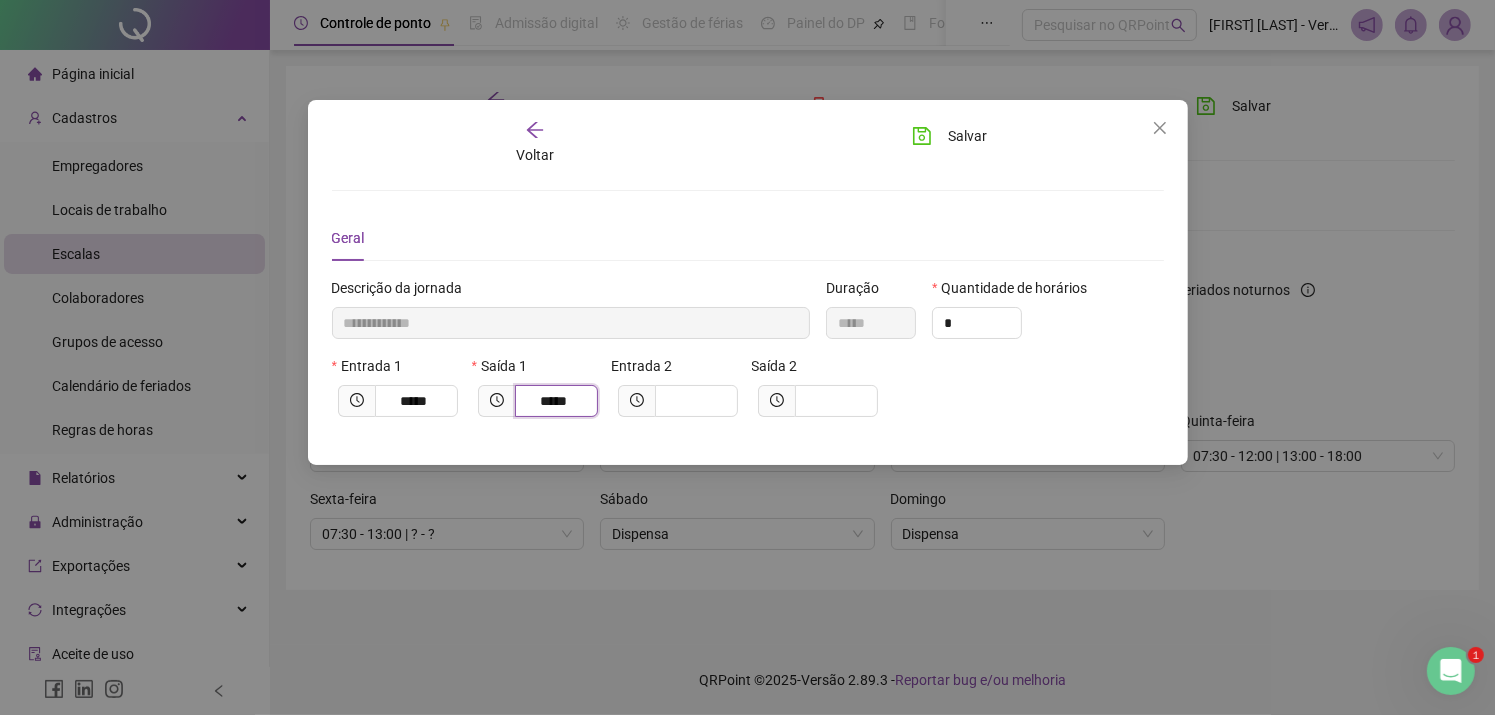 type on "*****" 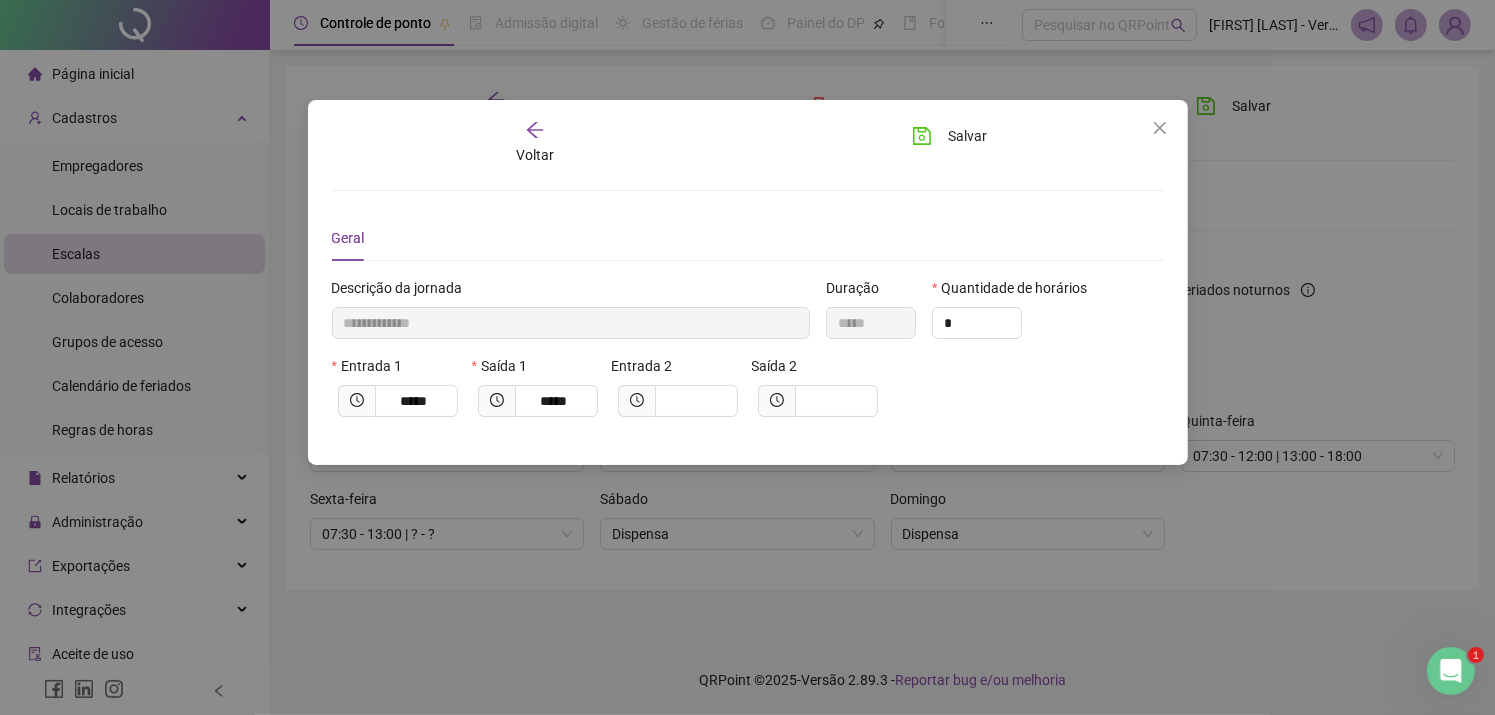click on "Entrada 1 ***** Saída 1 ***** Entrada 2 Saída 2" at bounding box center [748, 394] 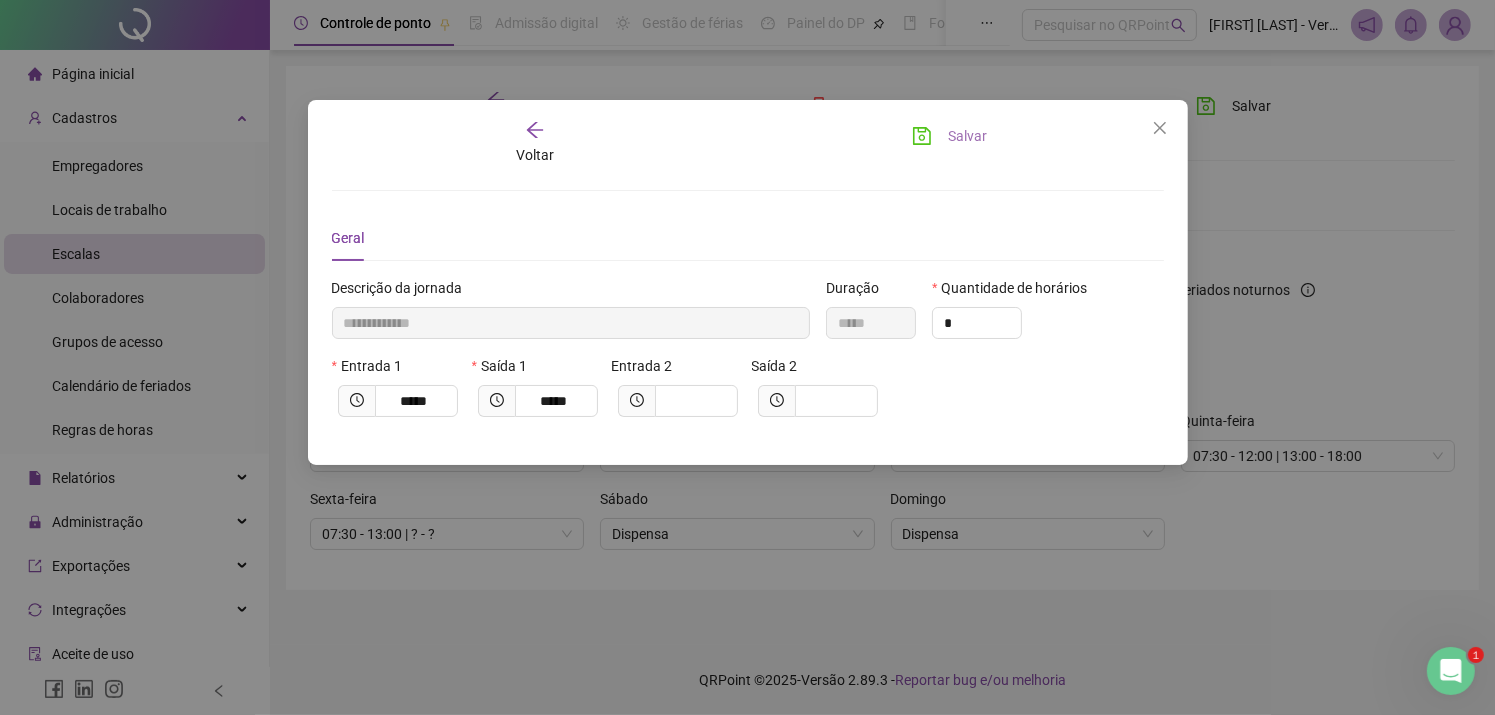click on "Salvar" at bounding box center (949, 136) 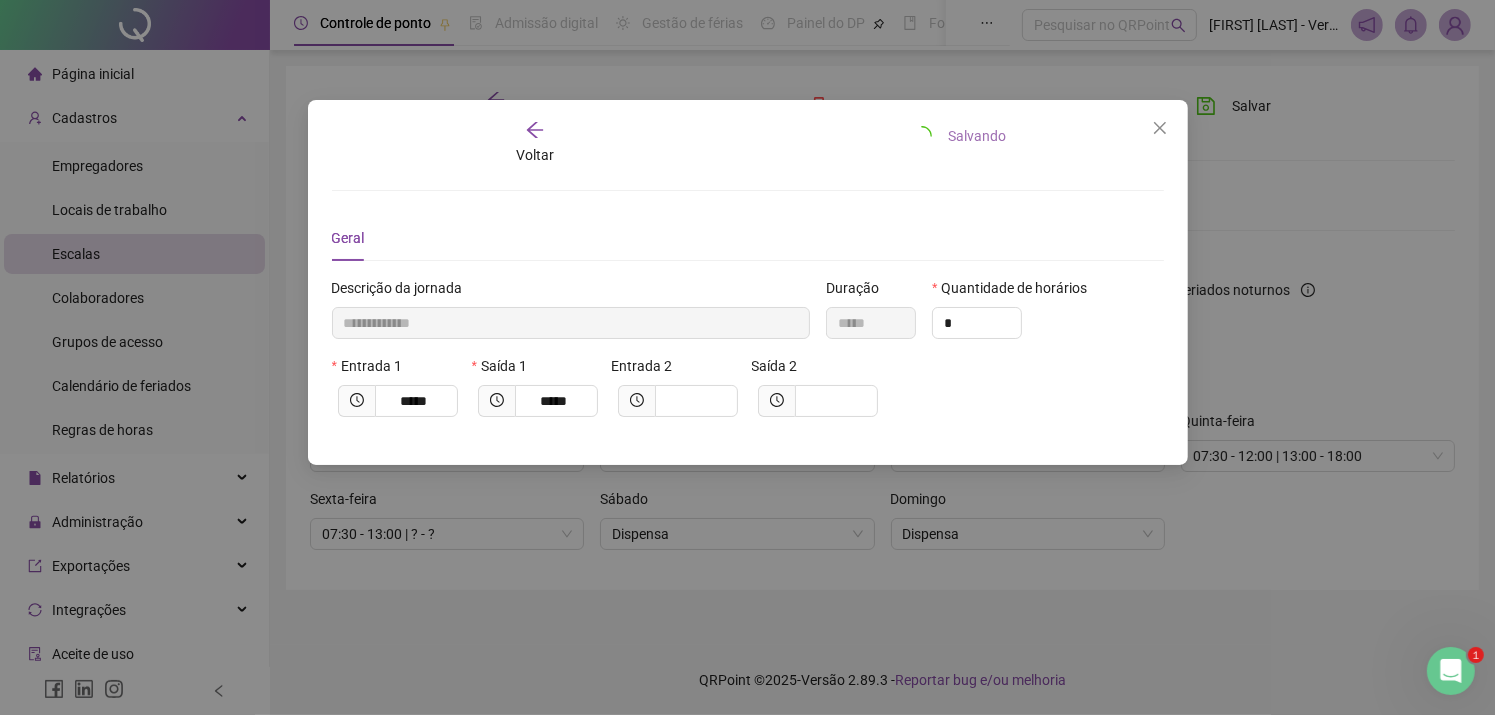 type 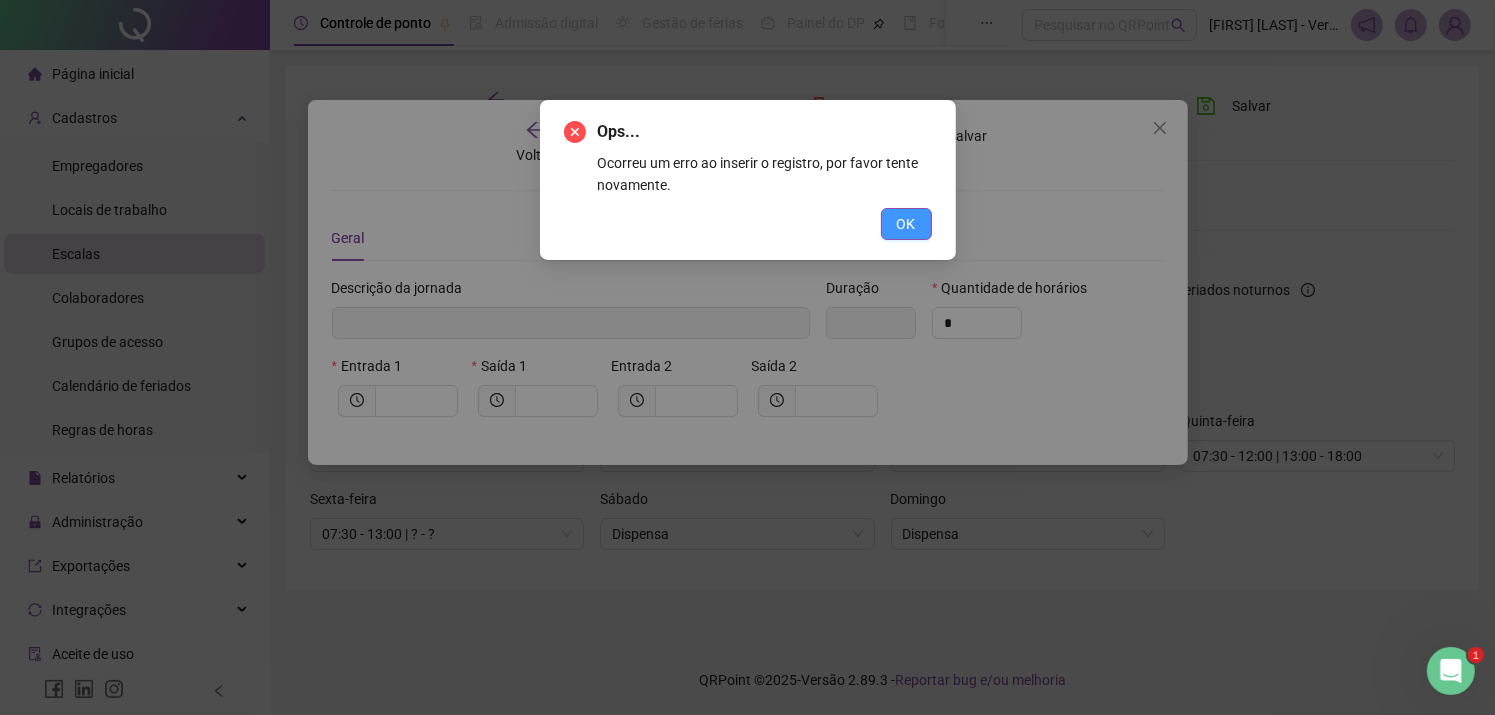 click on "OK" at bounding box center [906, 224] 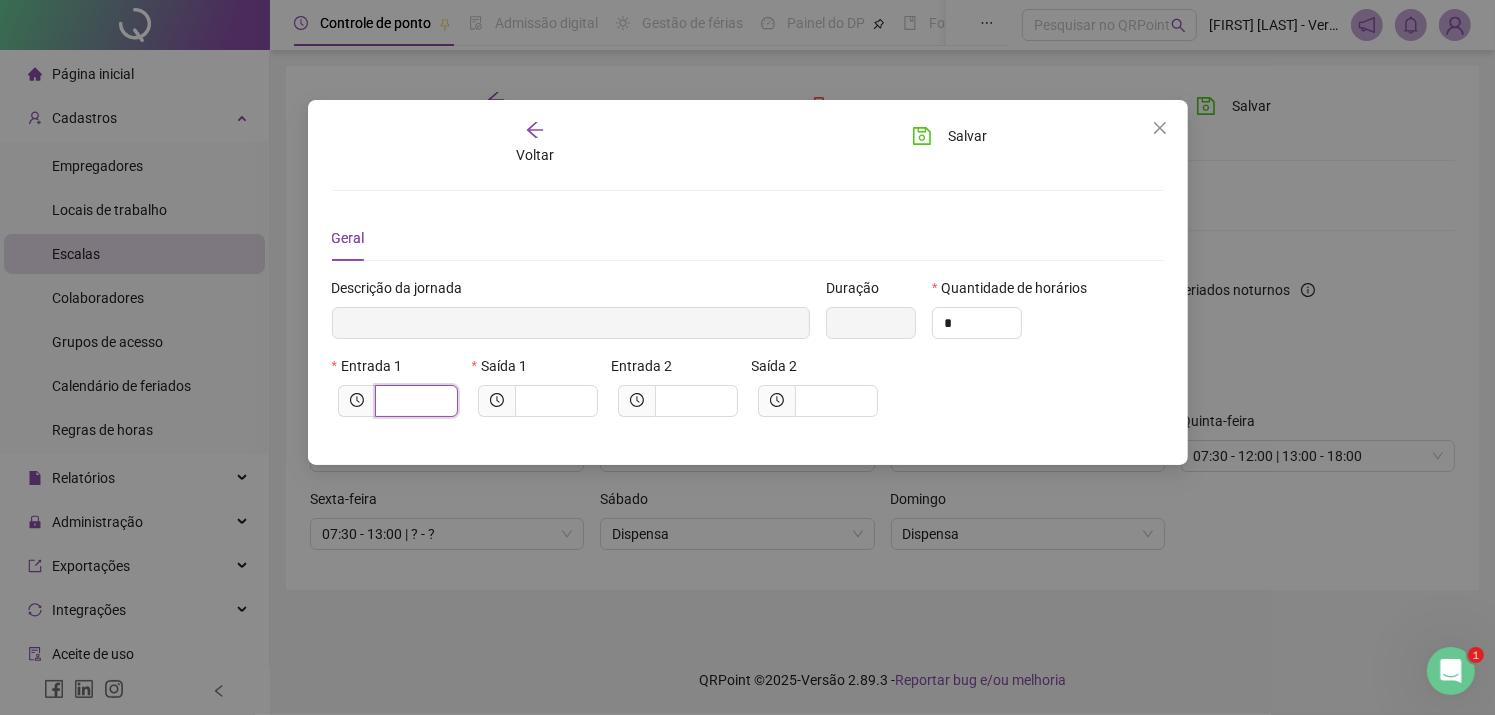click at bounding box center [414, 401] 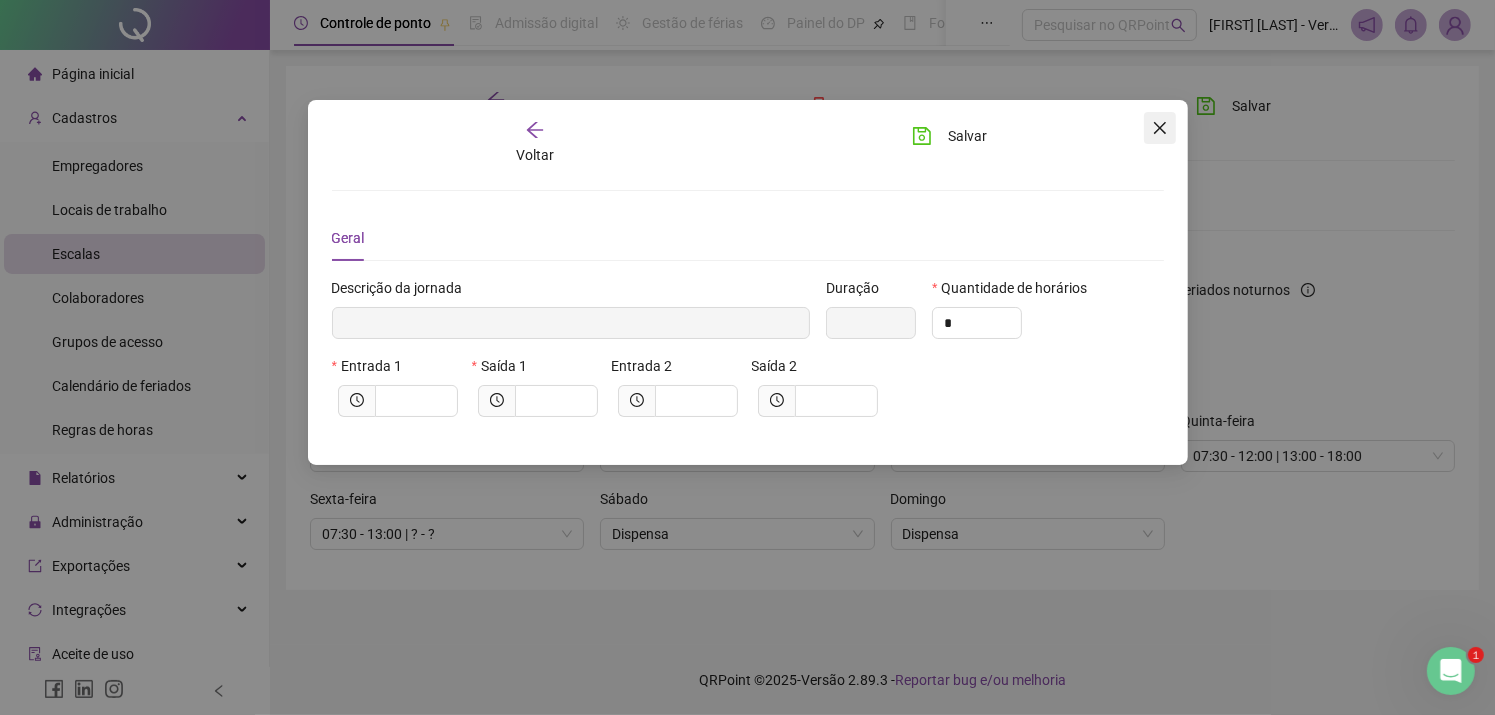 click at bounding box center [1160, 128] 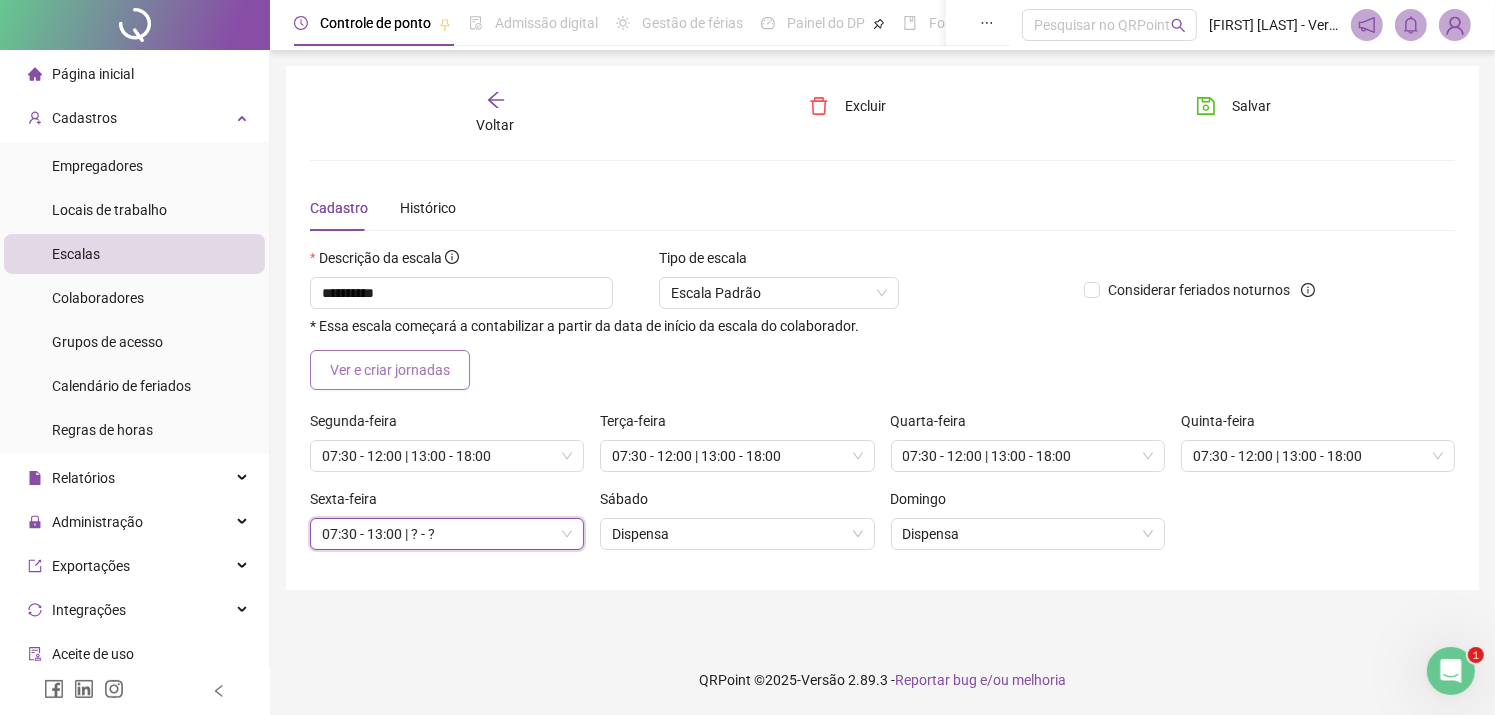 click on "Ver e criar jornadas" at bounding box center (390, 370) 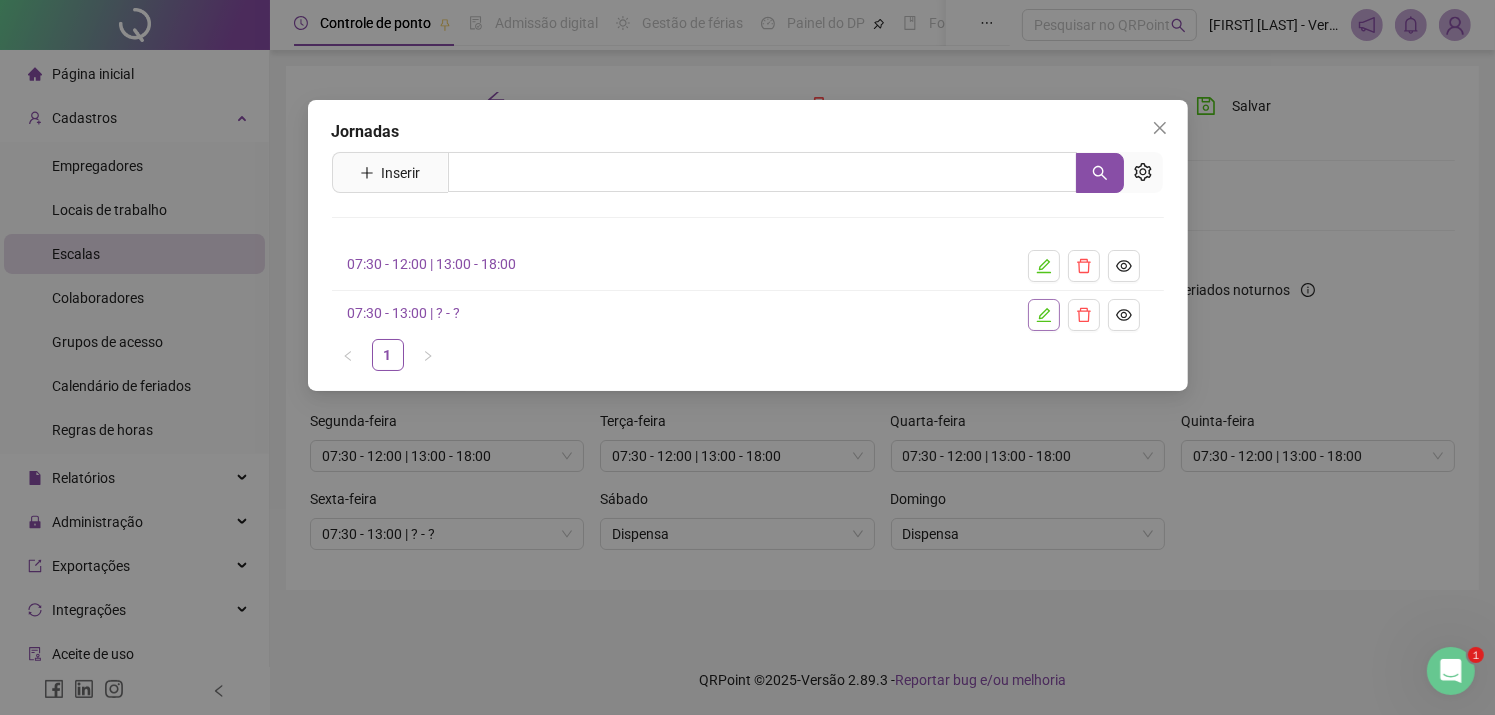 click 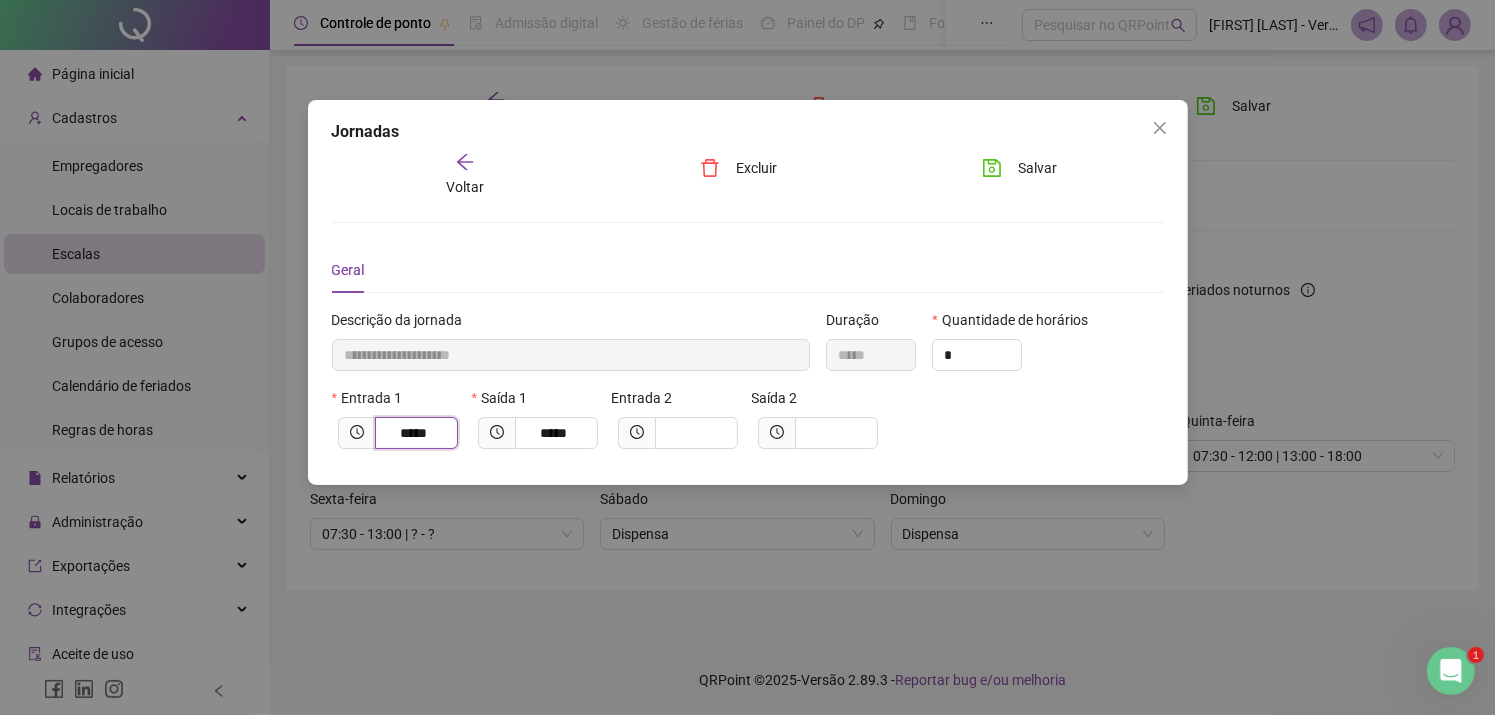 click on "*****" at bounding box center [414, 433] 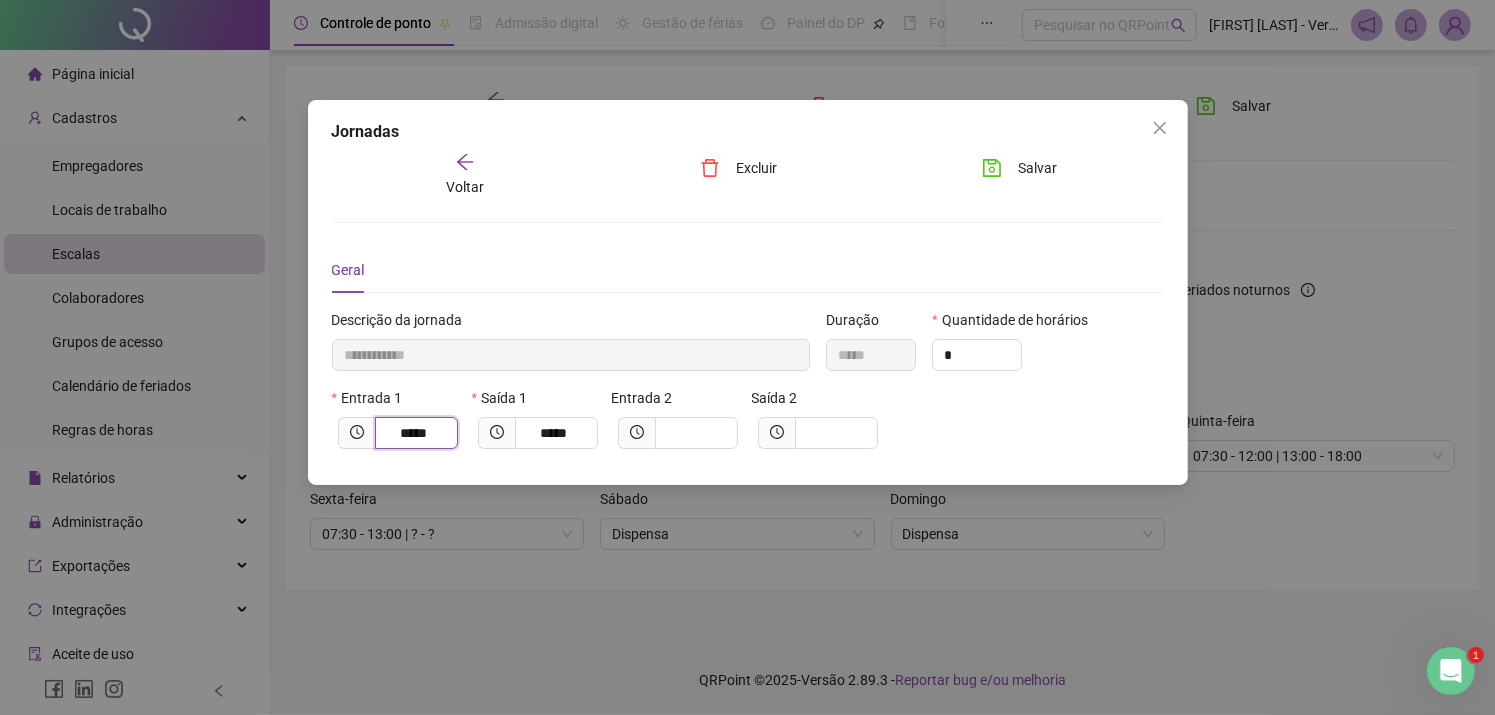 type on "*****" 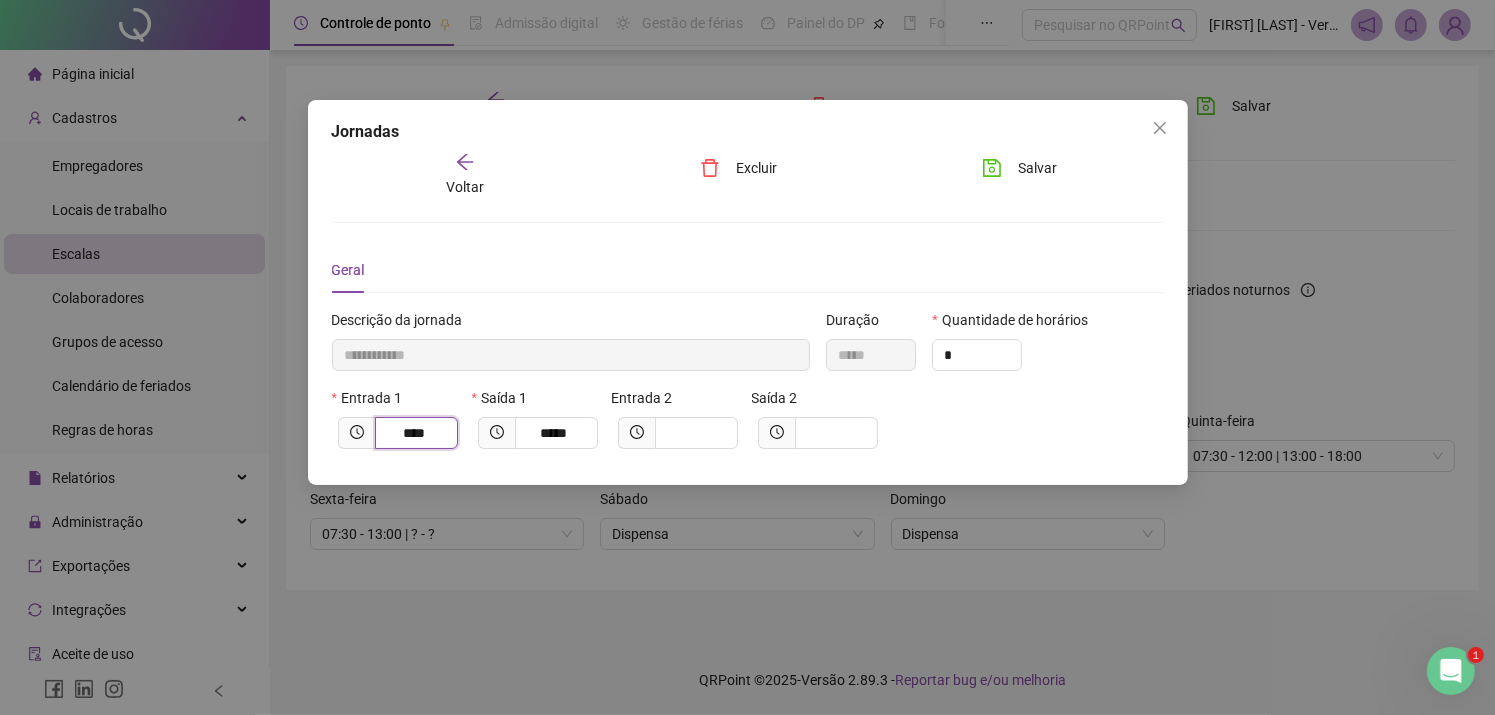 type on "**********" 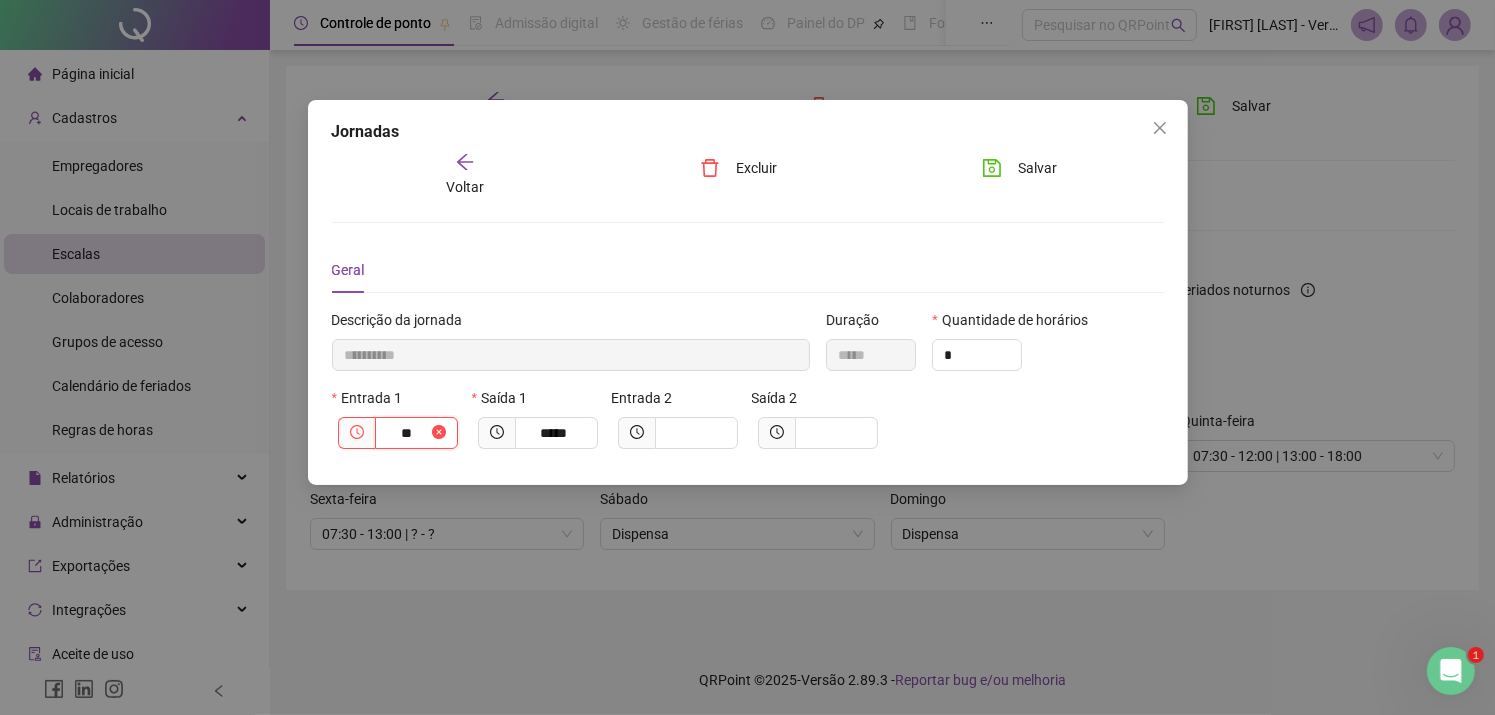 type on "**********" 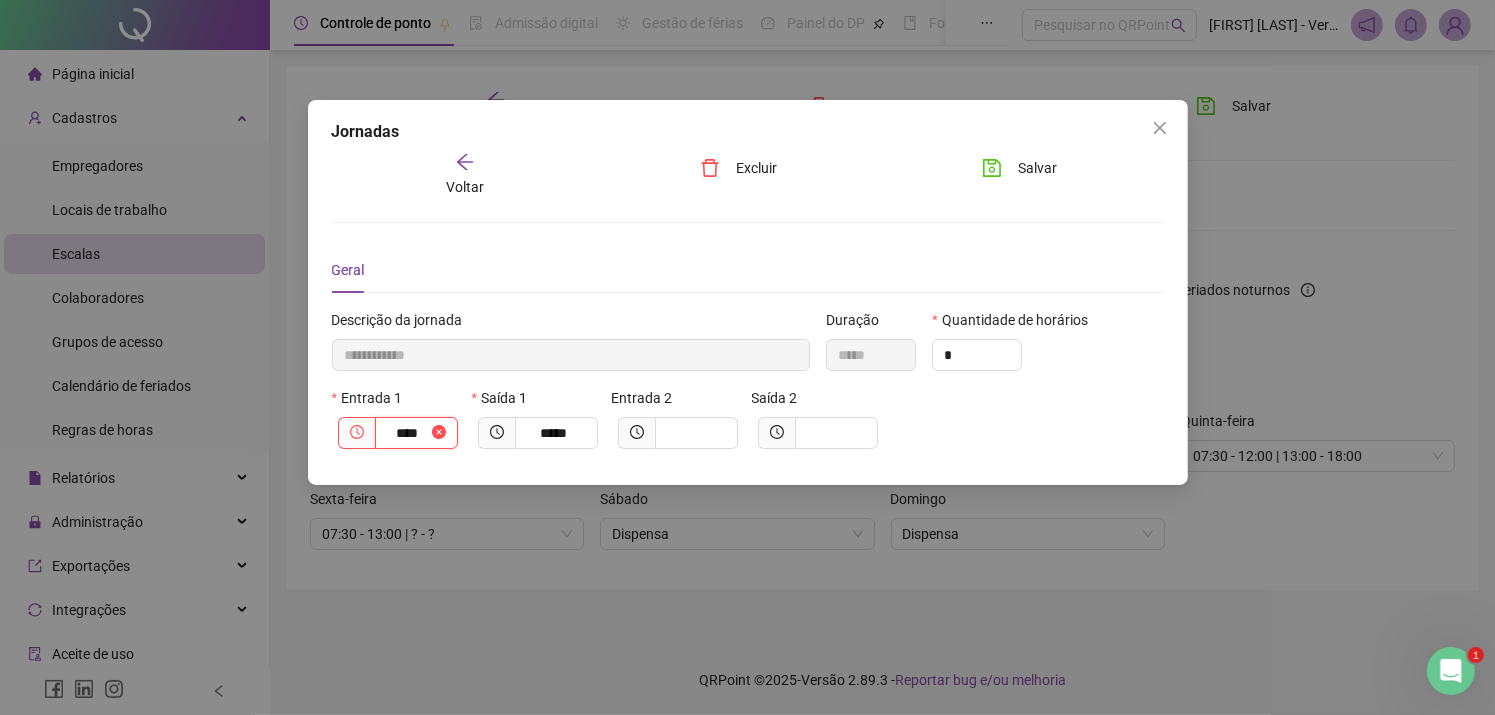 type on "**********" 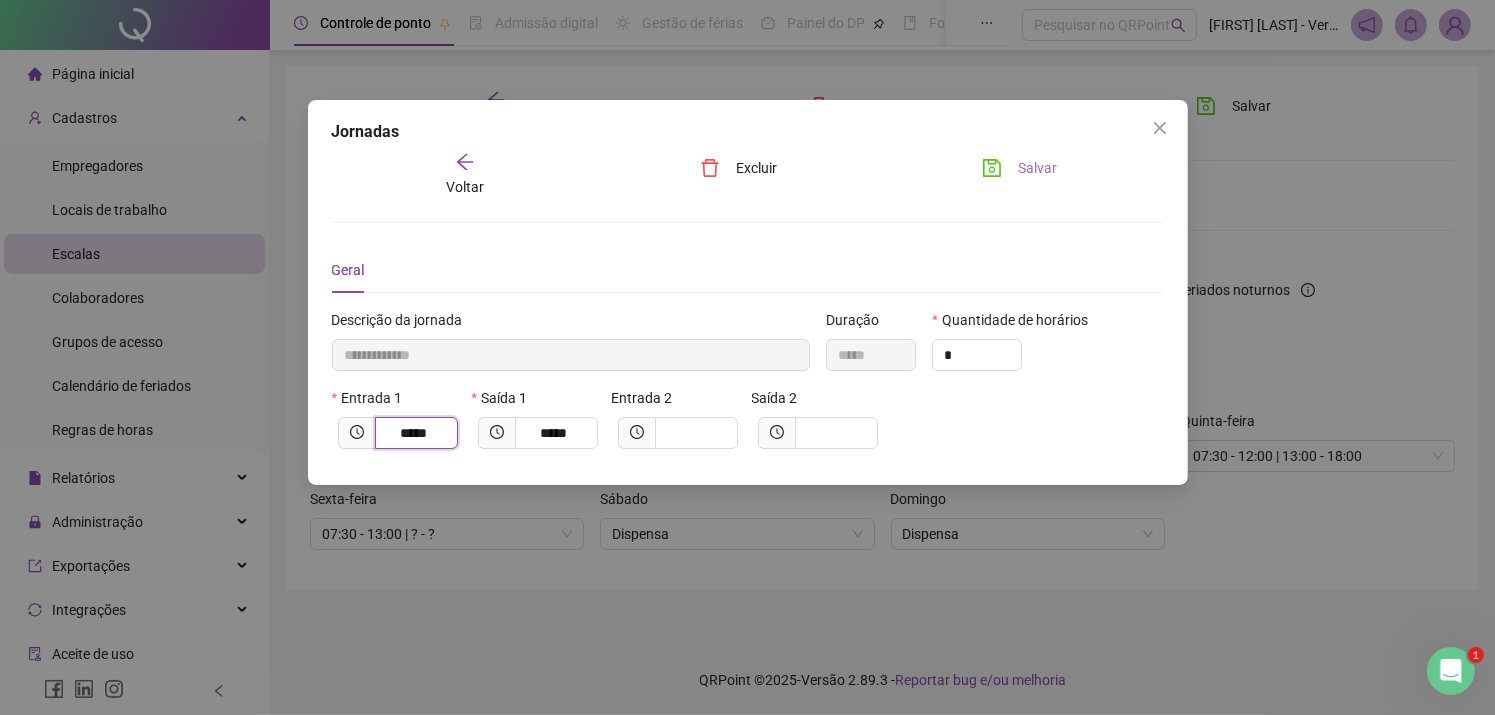 type on "*****" 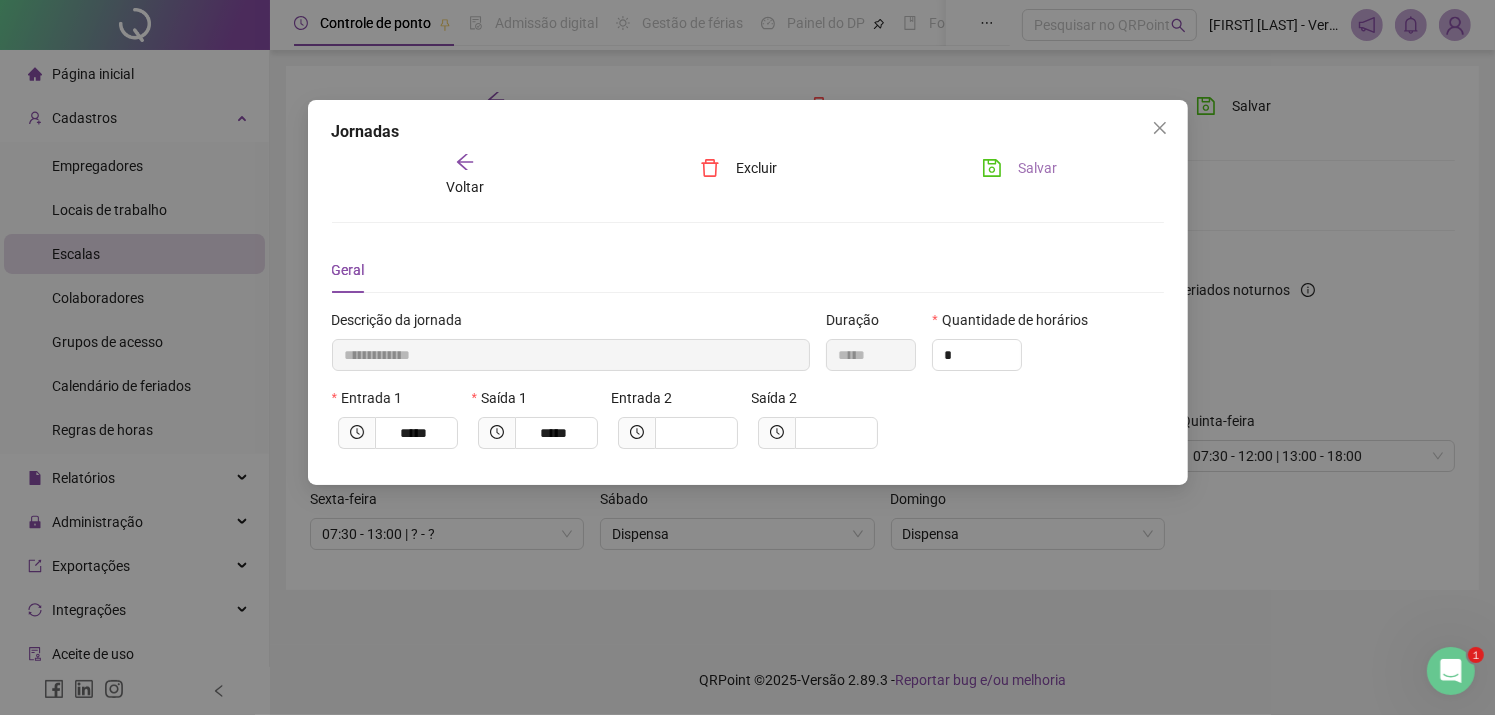 click on "Salvar" at bounding box center [1037, 168] 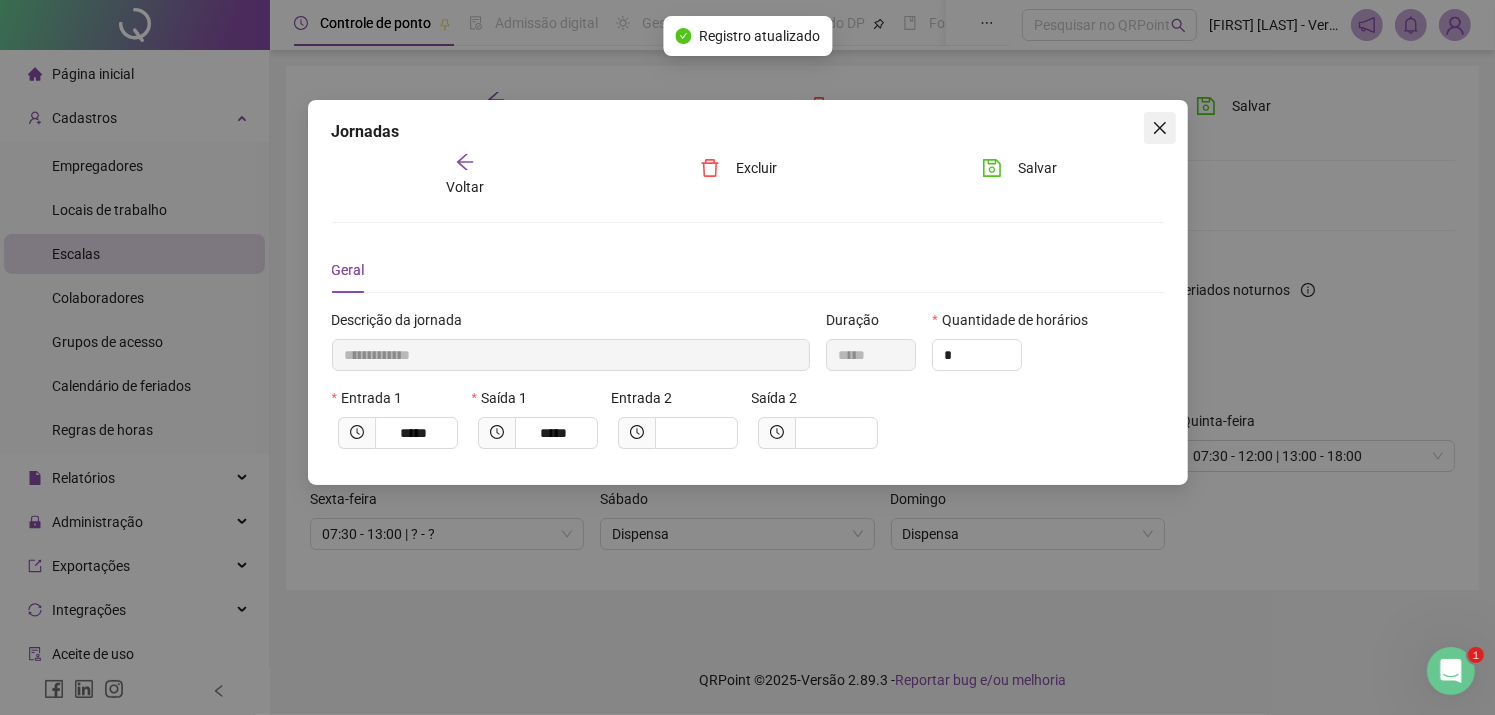 click 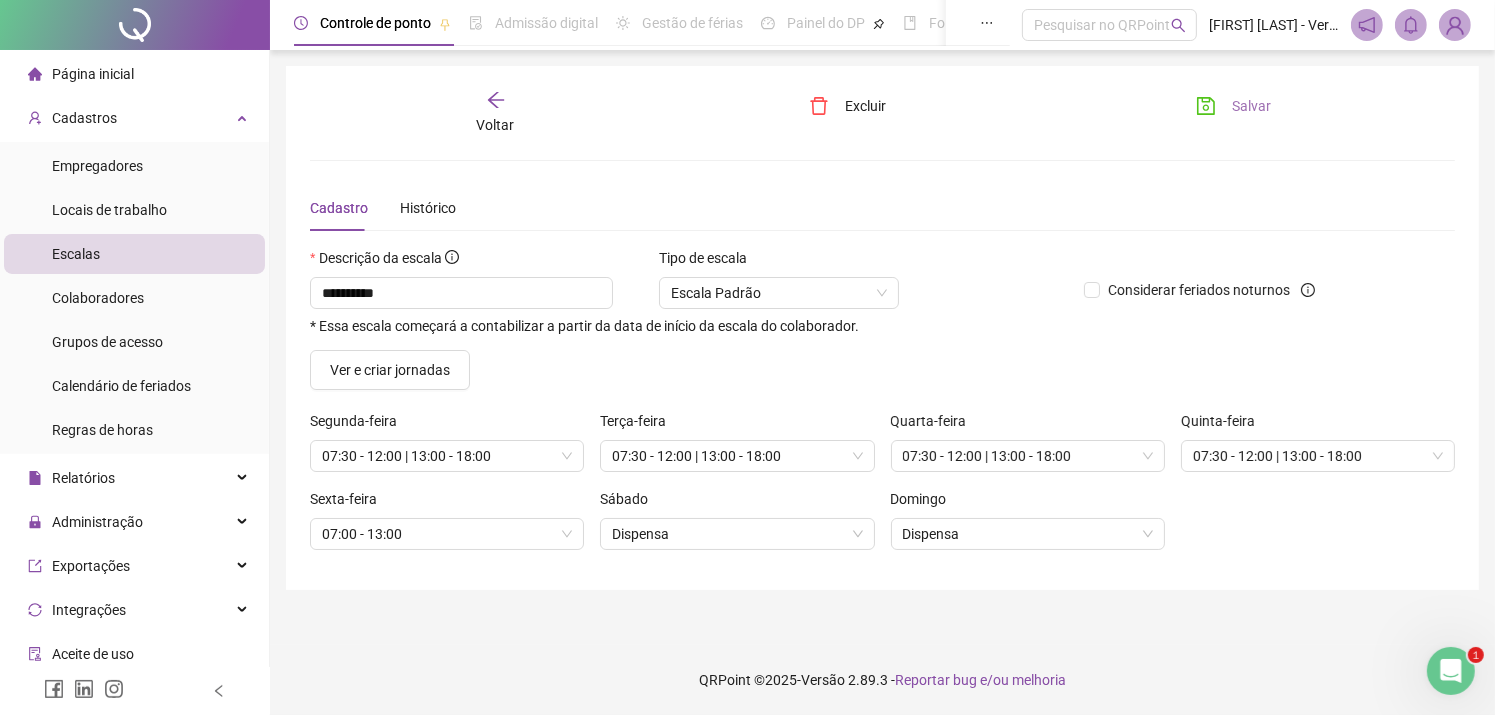 click on "Salvar" at bounding box center [1251, 106] 